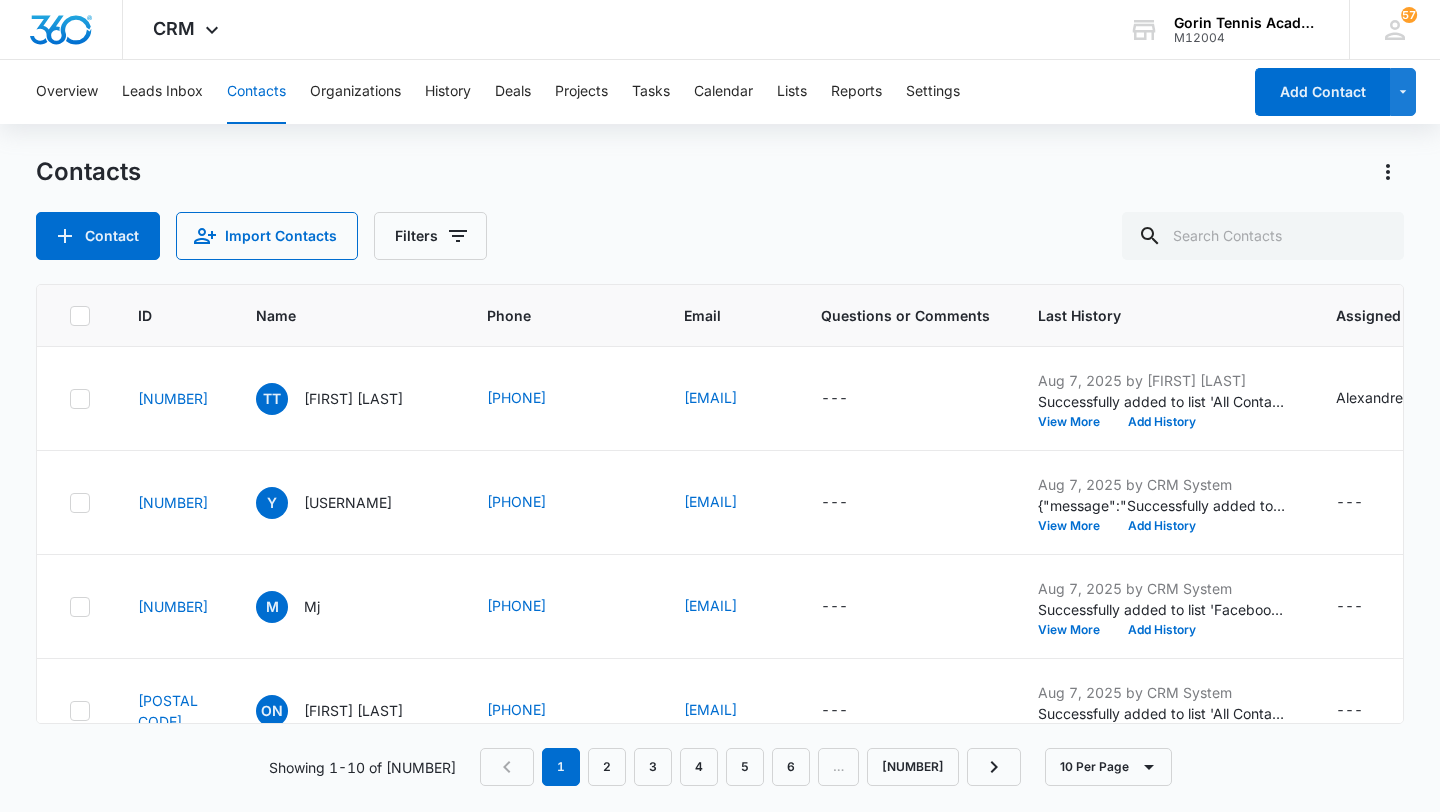 click on "Contact" at bounding box center [98, 236] 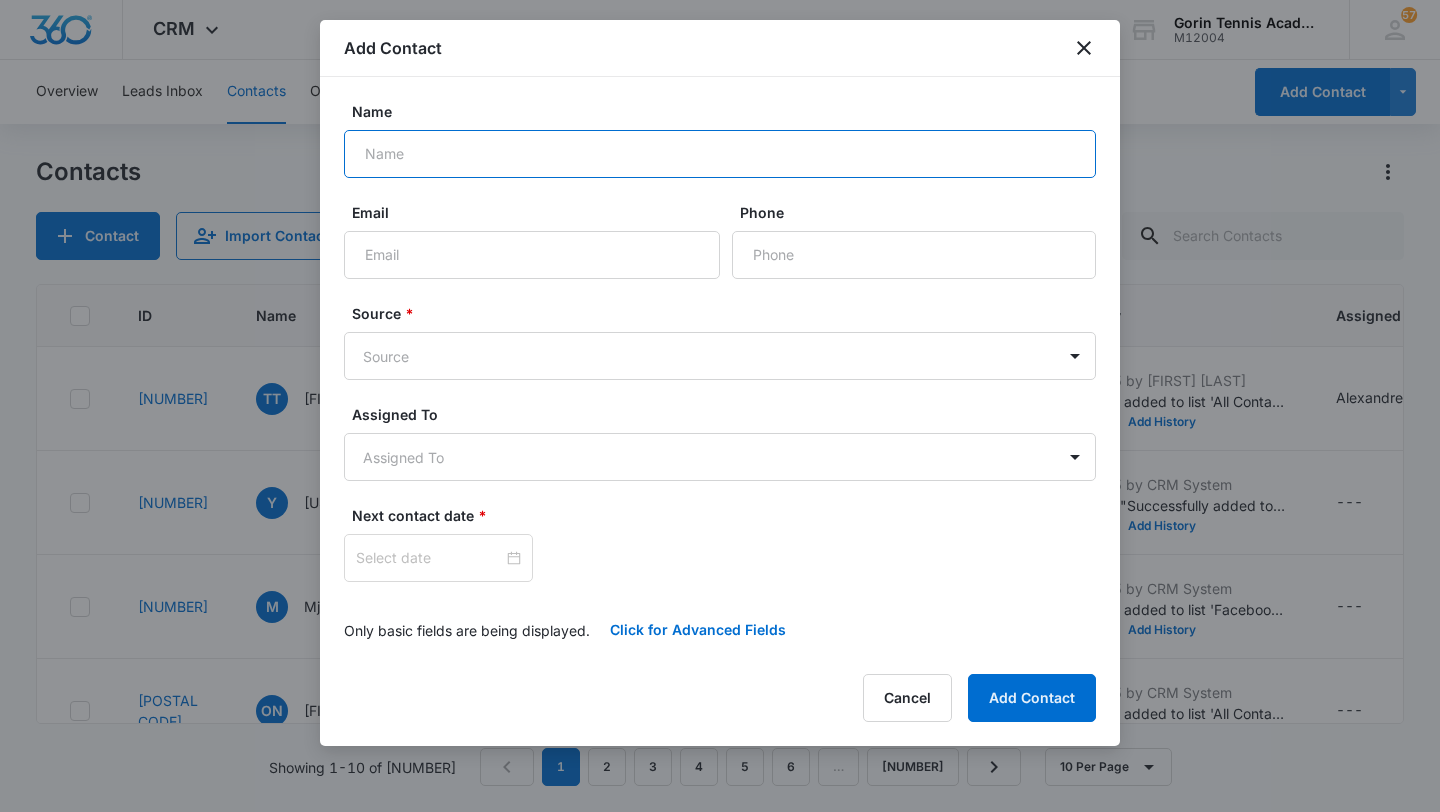 click on "Name" at bounding box center [720, 154] 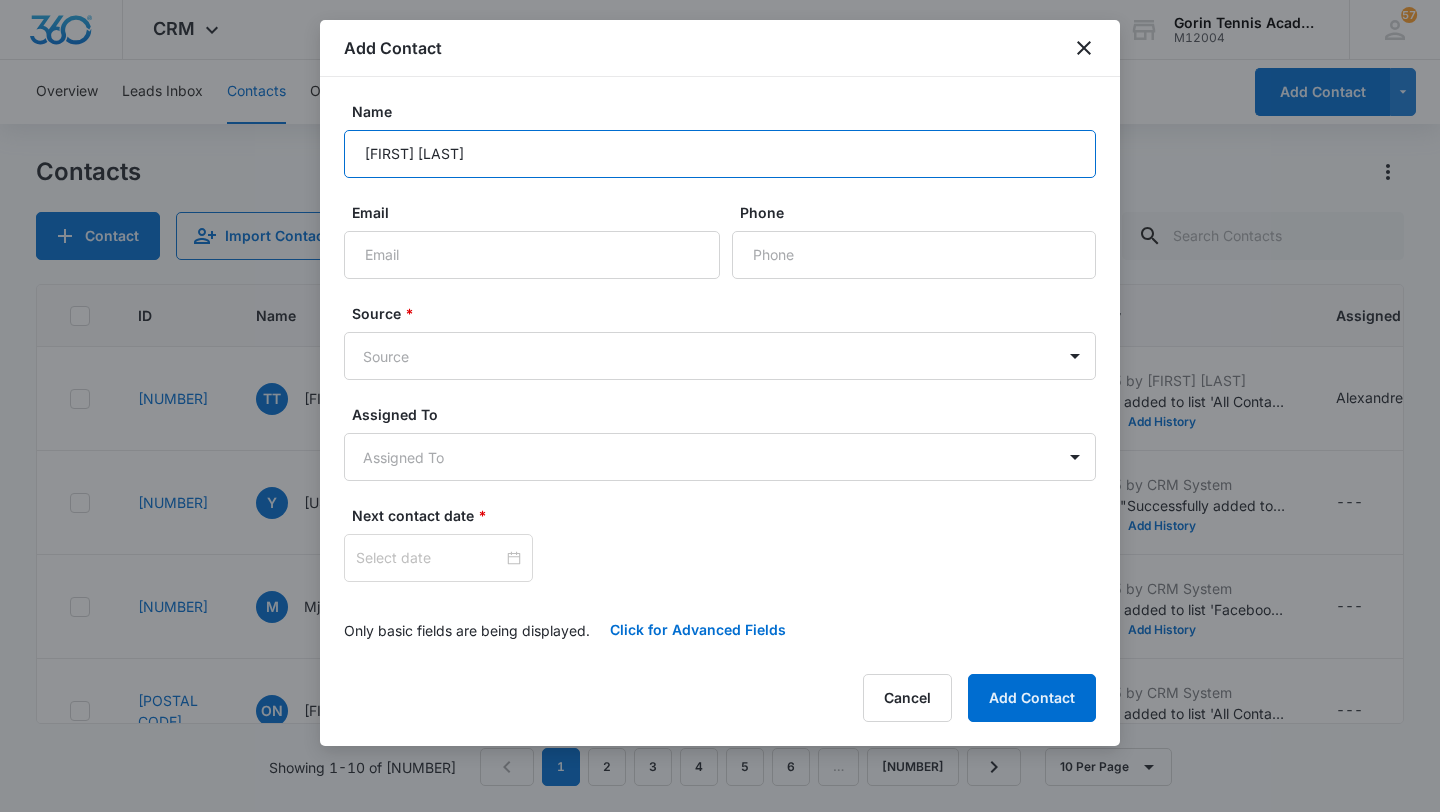 click on "[FIRST] [LAST]" at bounding box center [720, 154] 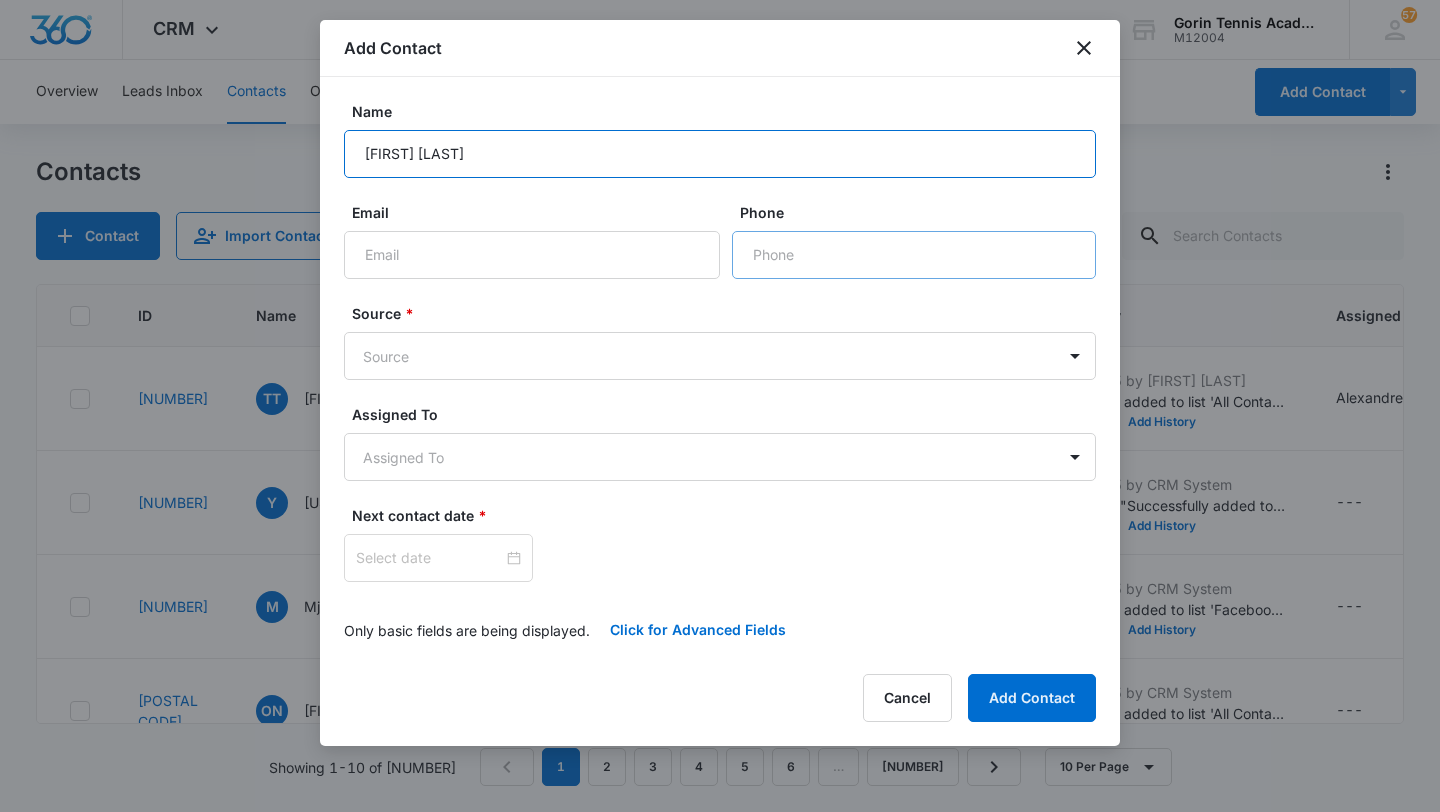 type on "[FIRST] [LAST]" 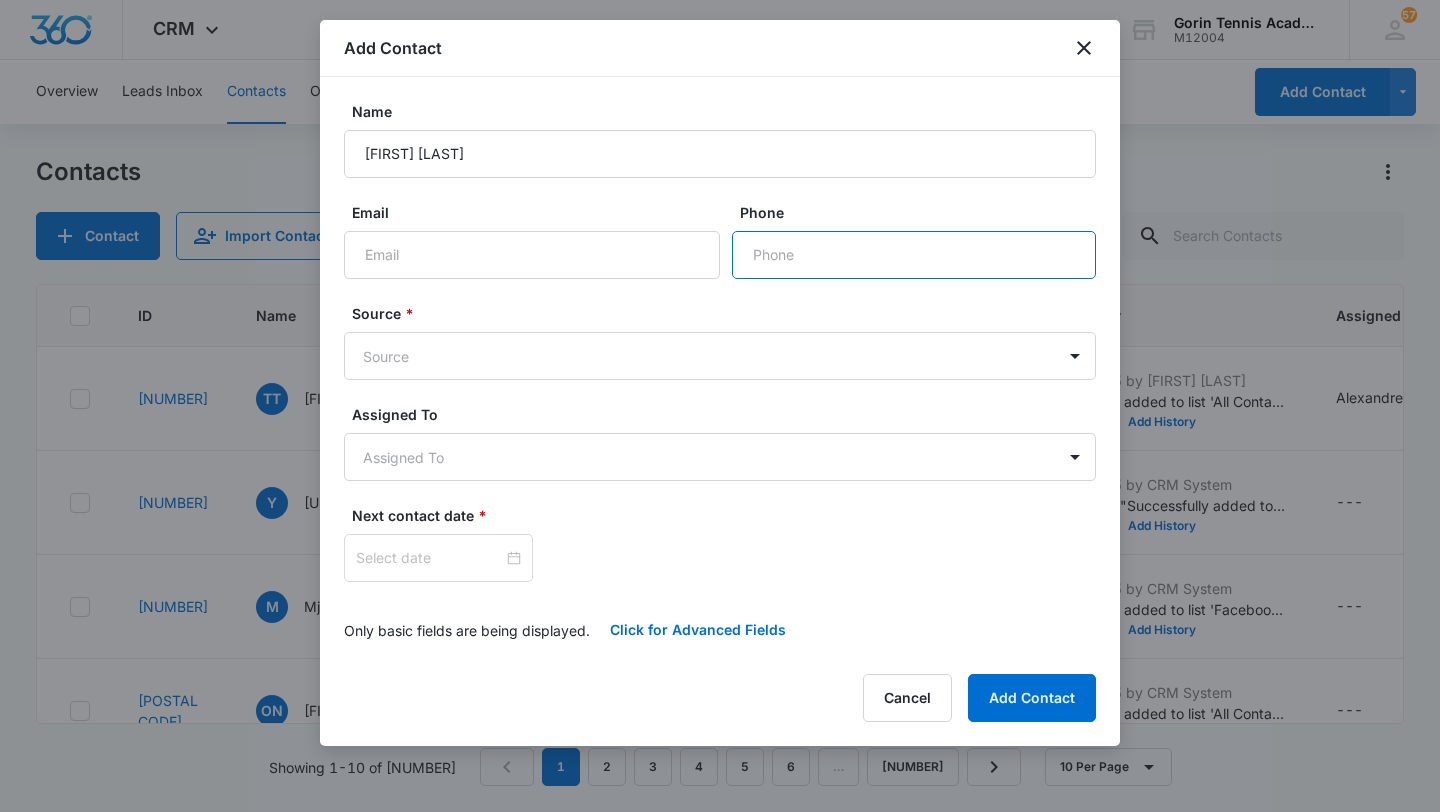 click on "Phone" at bounding box center (914, 255) 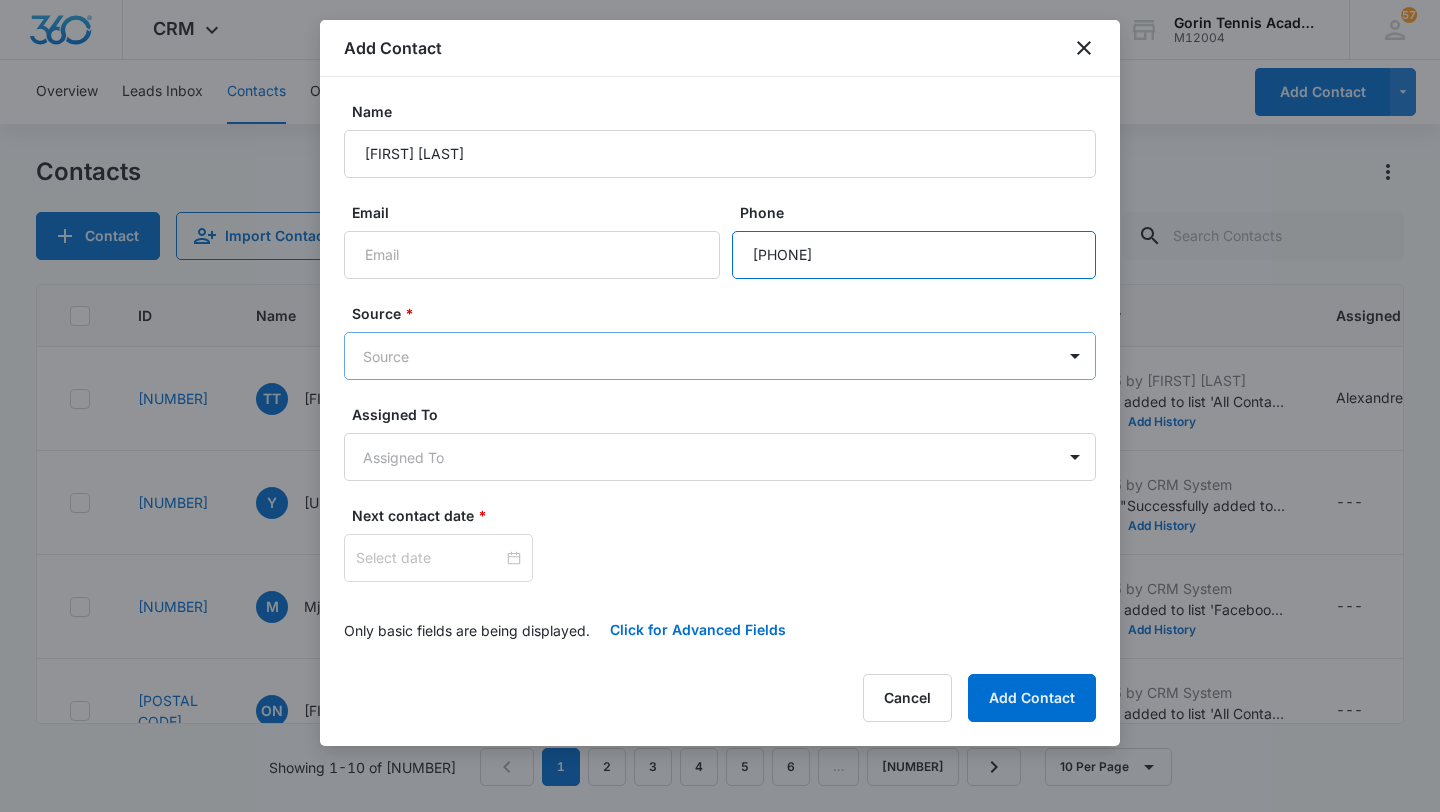 type on "[PHONE]" 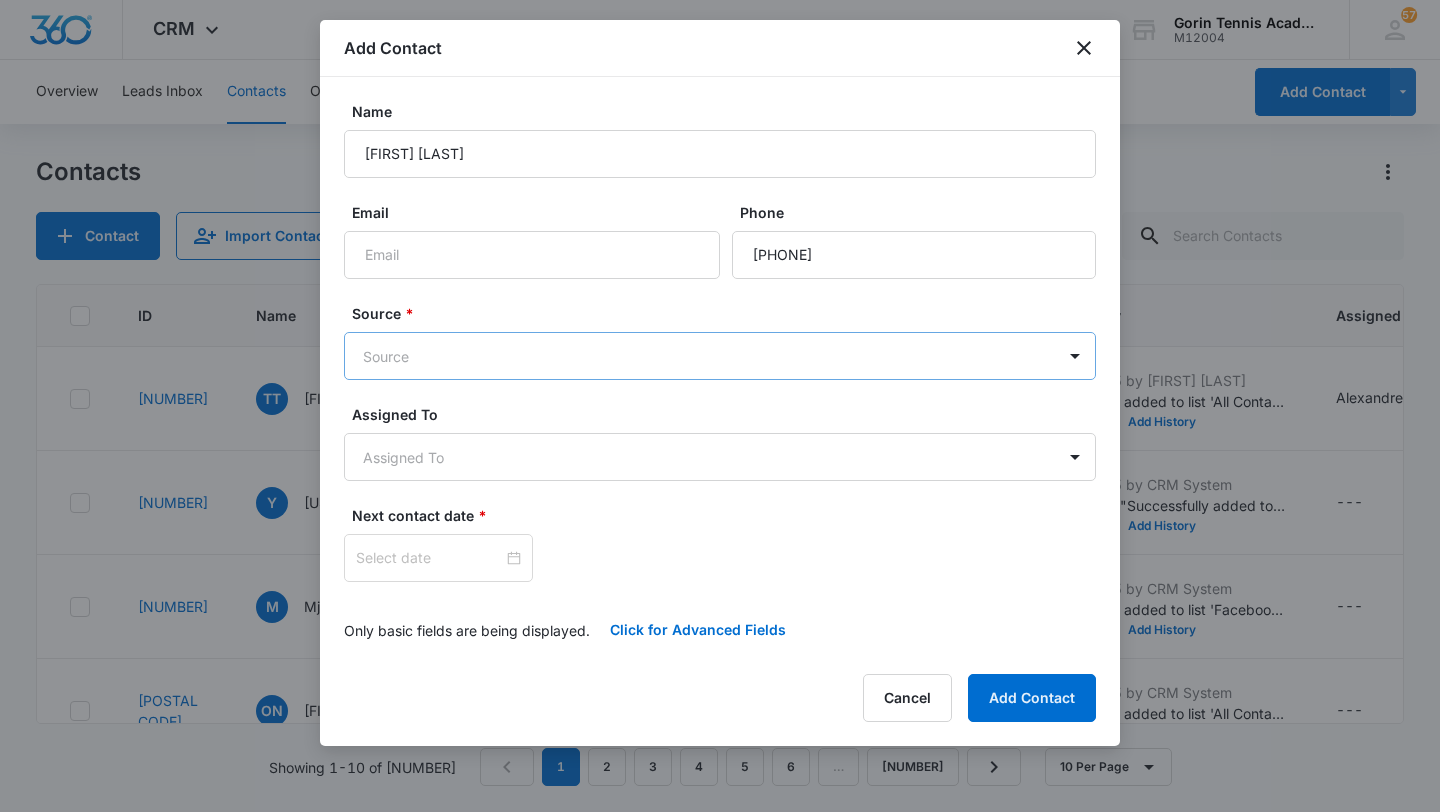 click on "CRM Apps Reputation Websites Forms CRM Email Social Shop Payments POS Content Ads Intelligence Files Brand Settings Gorin Tennis Academy M12004 Your Accounts View All 57 EV [FIRST] [LAST] [EMAIL] My Profile 57 Notifications Support Logout Terms & Conditions &nbsp; • &nbsp; Privacy Policy Overview Leads Inbox Contacts Organizations History Deals Projects Tasks Calendar Lists Reports Settings Add Contact Contacts Contact Import Contacts Filters ID Name Phone Email Questions or Comments Last History Assigned To Type Status Address Camp Interest Origin Location Mobile Phone Home Phone Work Phone 38721 TT [FIRST] [LAST] ([PHONE]) [EMAIL] --- [DATE] by [FIRST] [LAST] Successfully added to list 'All Contacts - Email 2 (copy)'. View More Add History [FIRST] [LAST] None None --- --- --- --- --- --- --- 38720 Y [FIRST] ([PHONE]) [EMAIL] --- [DATE] by CRM System View More Add History --- None None --- --- --- --- --- --- --- 38719 M" at bounding box center [720, 406] 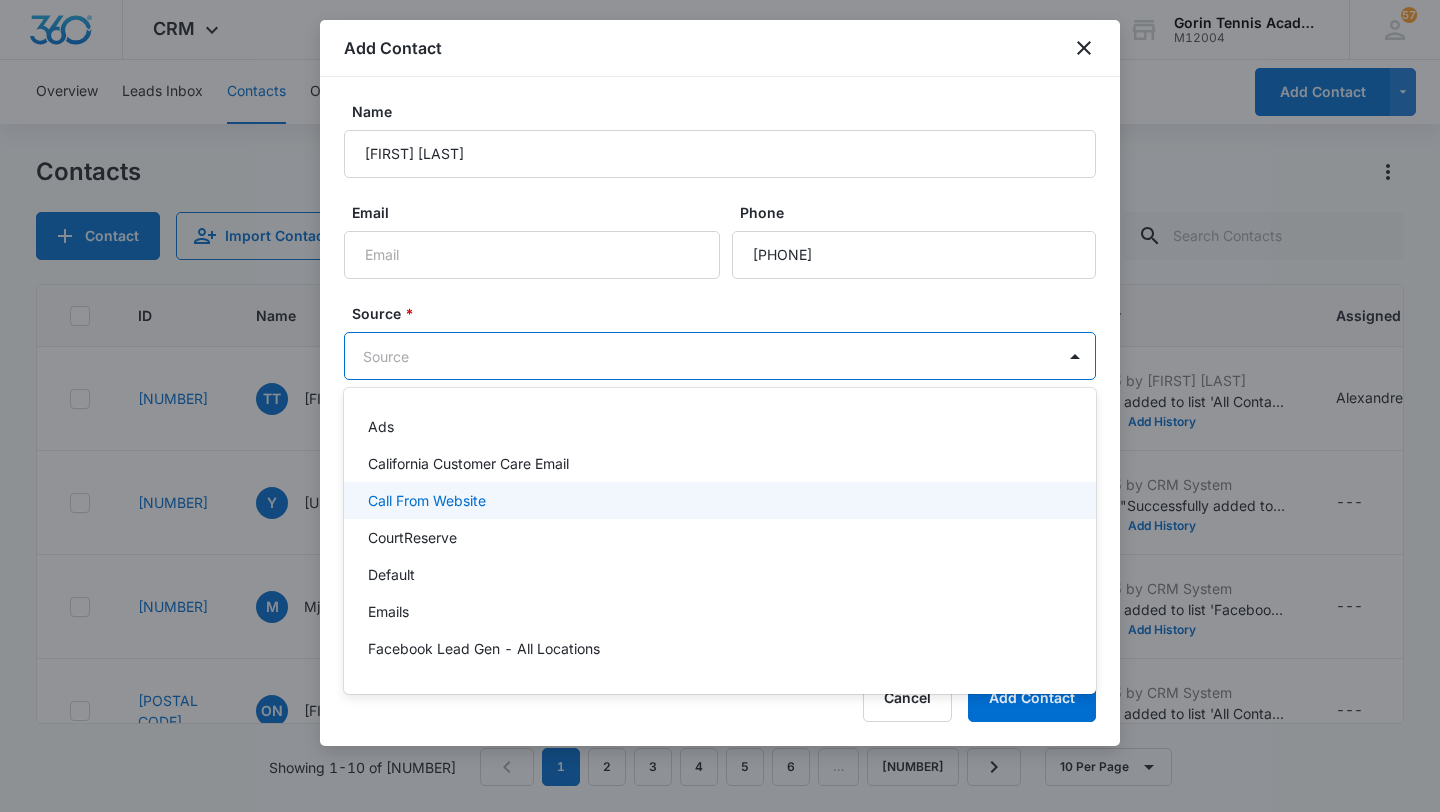 click on "Call From Website" at bounding box center [427, 500] 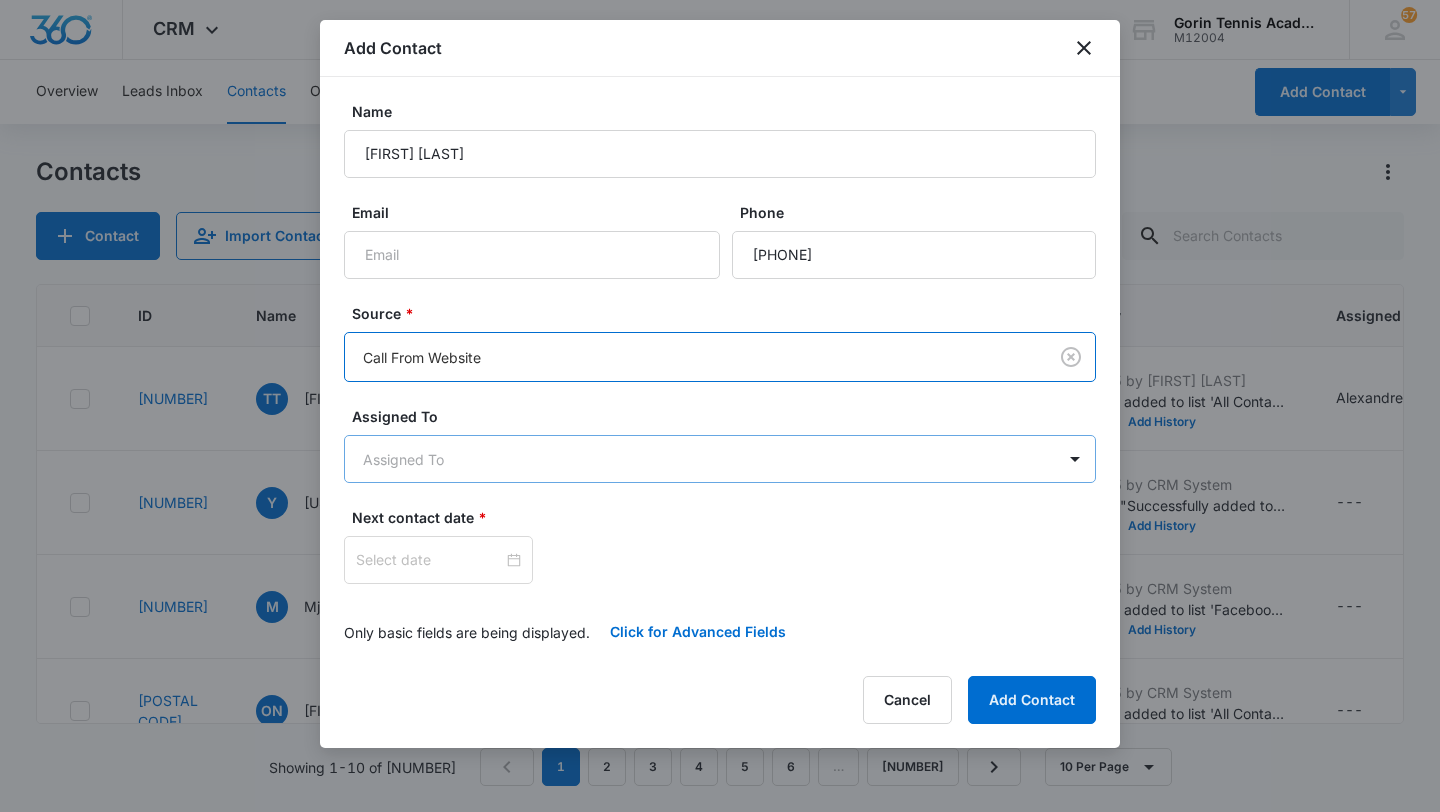 click on "CRM Apps Reputation Websites Forms CRM Email Social Shop Payments POS Content Ads Intelligence Files Brand Settings Gorin Tennis Academy M12004 Your Accounts View All 57 EV [FIRST] [LAST] [EMAIL] My Profile 57 Notifications Support Logout Terms & Conditions &nbsp; • &nbsp; Privacy Policy Overview Leads Inbox Contacts Organizations History Deals Projects Tasks Calendar Lists Reports Settings Add Contact Contacts Contact Import Contacts Filters ID Name Phone Email Questions or Comments Last History Assigned To Type Status Address Camp Interest Origin Location Mobile Phone Home Phone Work Phone 38721 TT [FIRST] [LAST] ([PHONE]) [EMAIL] --- [DATE] by [FIRST] [LAST] Successfully added to list 'All Contacts - Email 2 (copy)'. View More Add History [FIRST] [LAST] None None --- --- --- --- --- --- --- 38720 Y [FIRST] ([PHONE]) [EMAIL] --- [DATE] by CRM System View More Add History --- None None --- --- --- --- --- --- --- 38719 M" at bounding box center [720, 406] 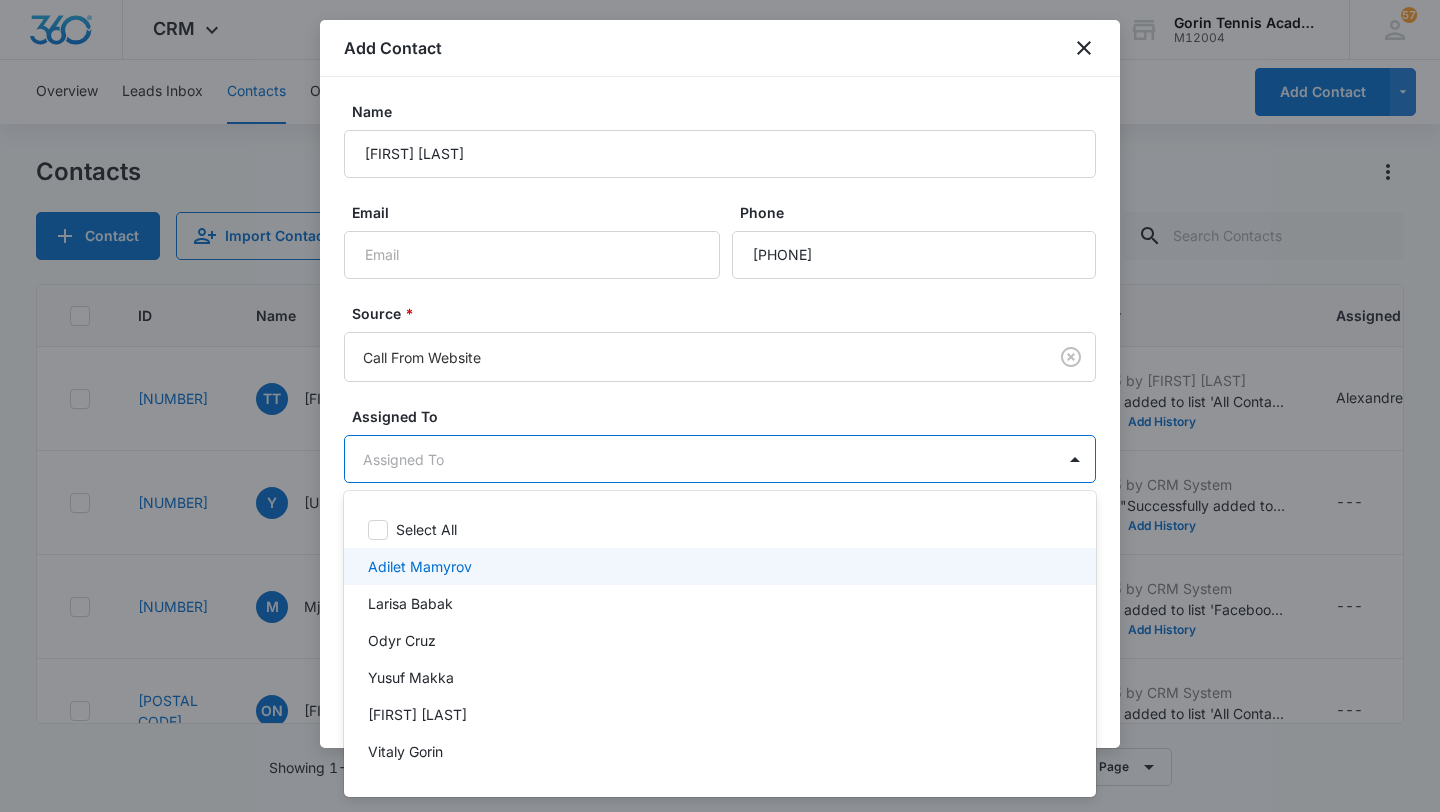 scroll, scrollTop: 659, scrollLeft: 0, axis: vertical 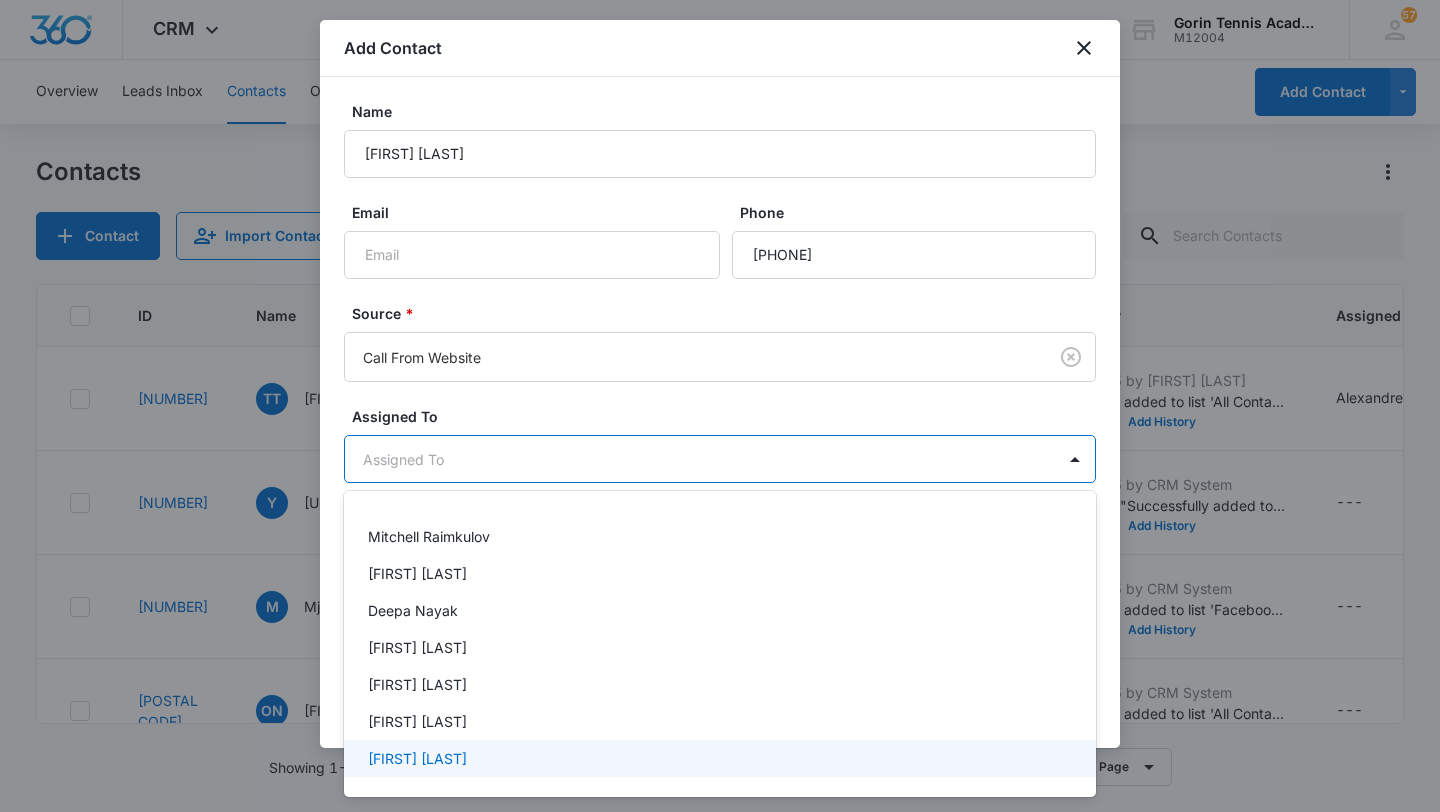click on "[FIRST] [LAST]" at bounding box center [417, 758] 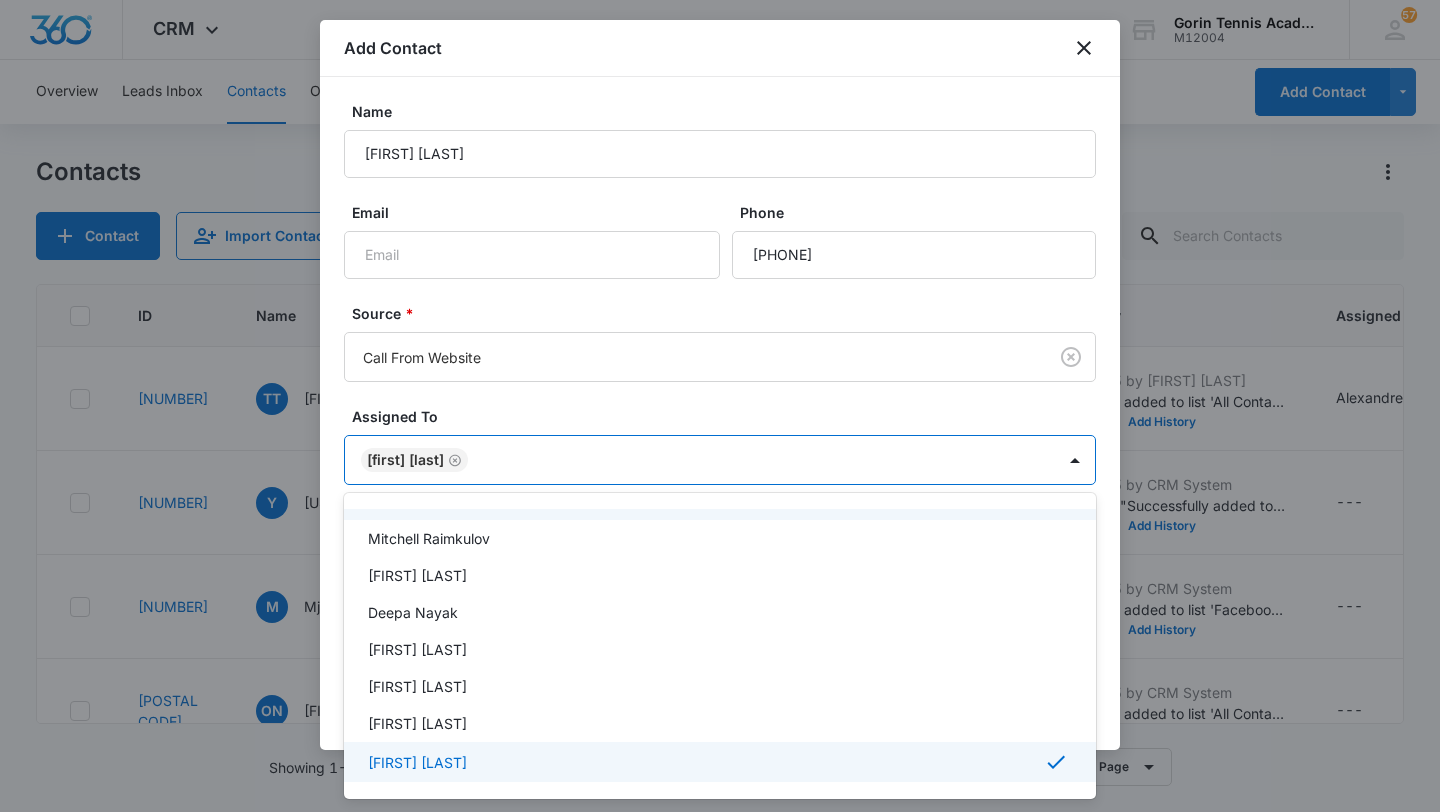 click at bounding box center [720, 406] 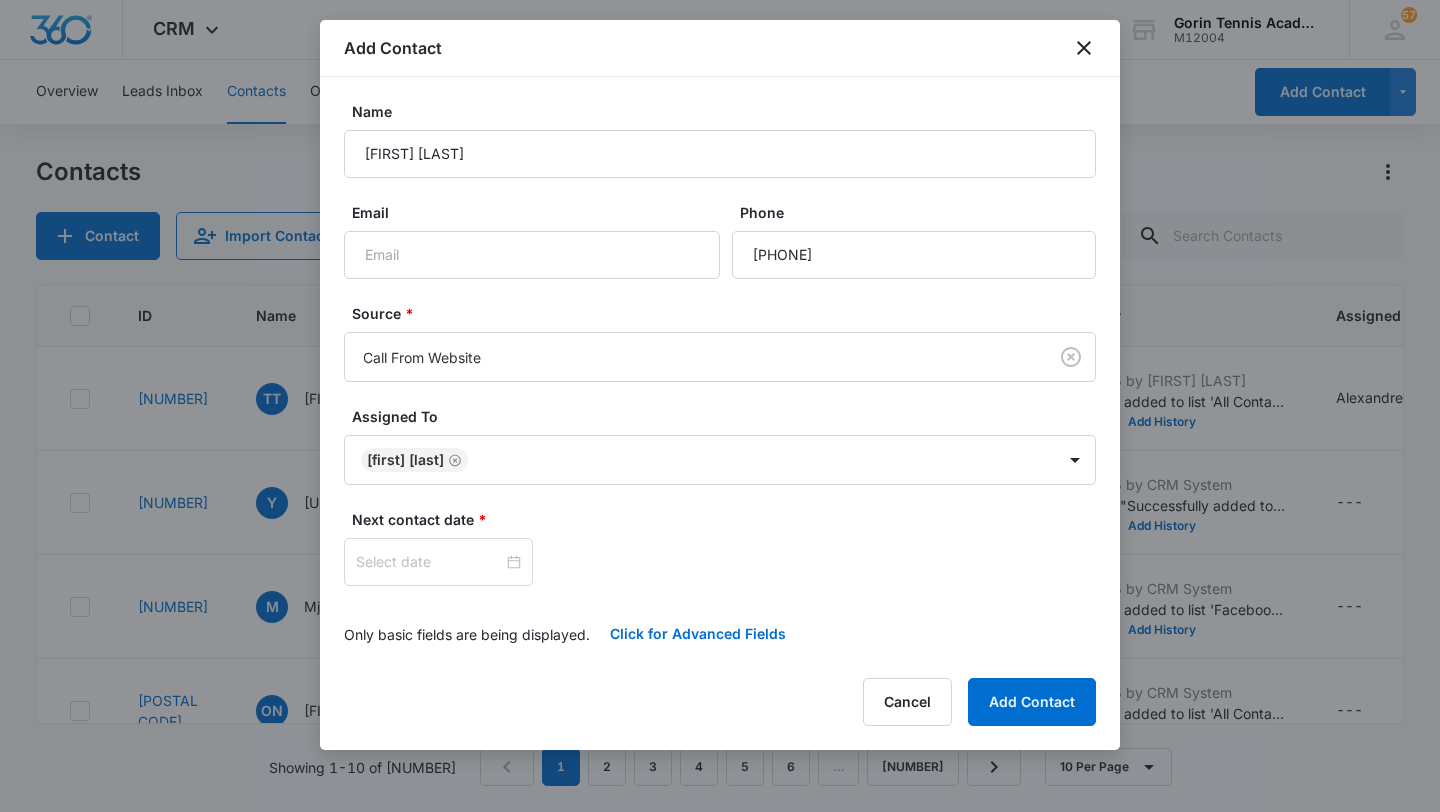 click on "Next contact date *" at bounding box center (720, 547) 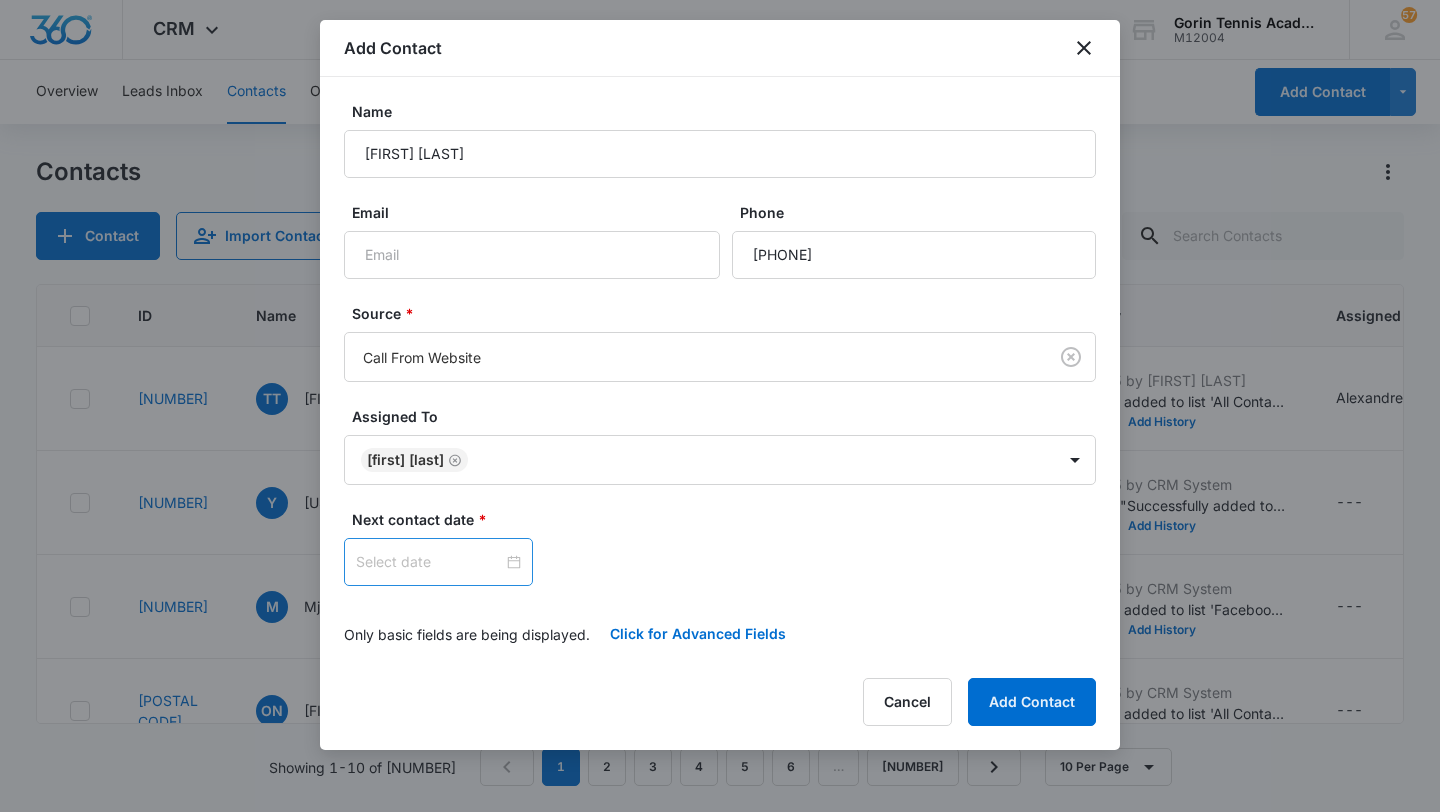 click at bounding box center [429, 562] 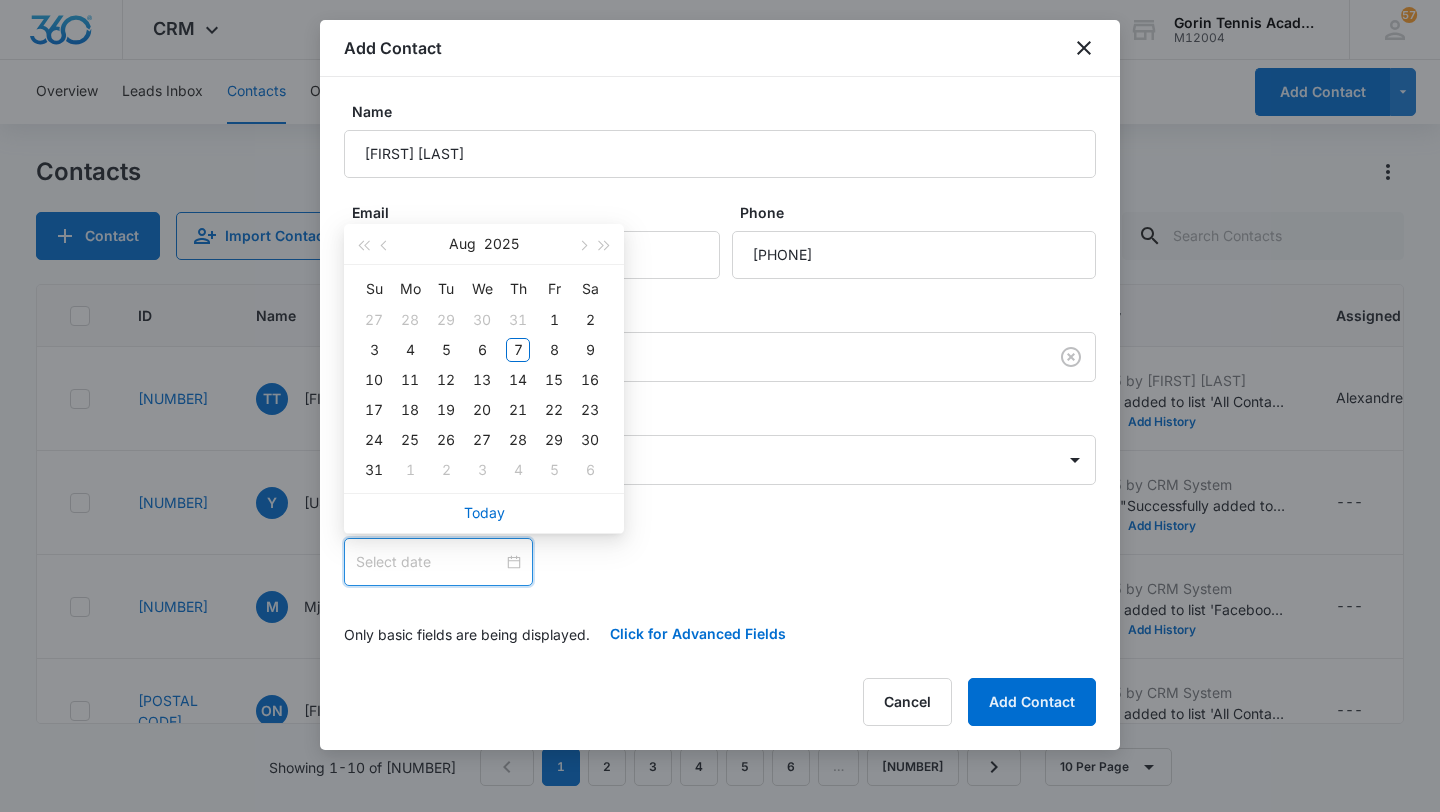 click on "Today" at bounding box center [484, 513] 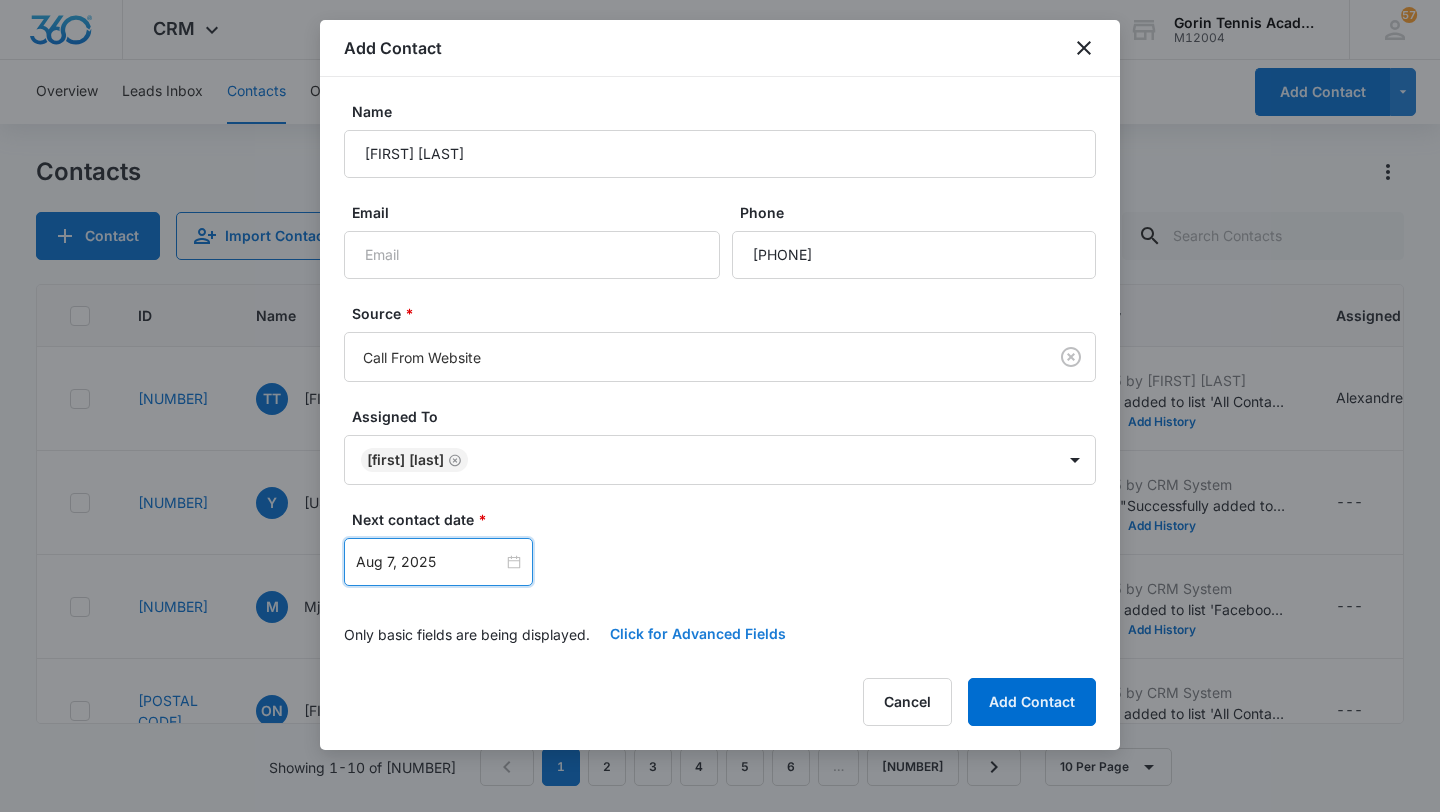 click on "Click for Advanced Fields" at bounding box center (698, 634) 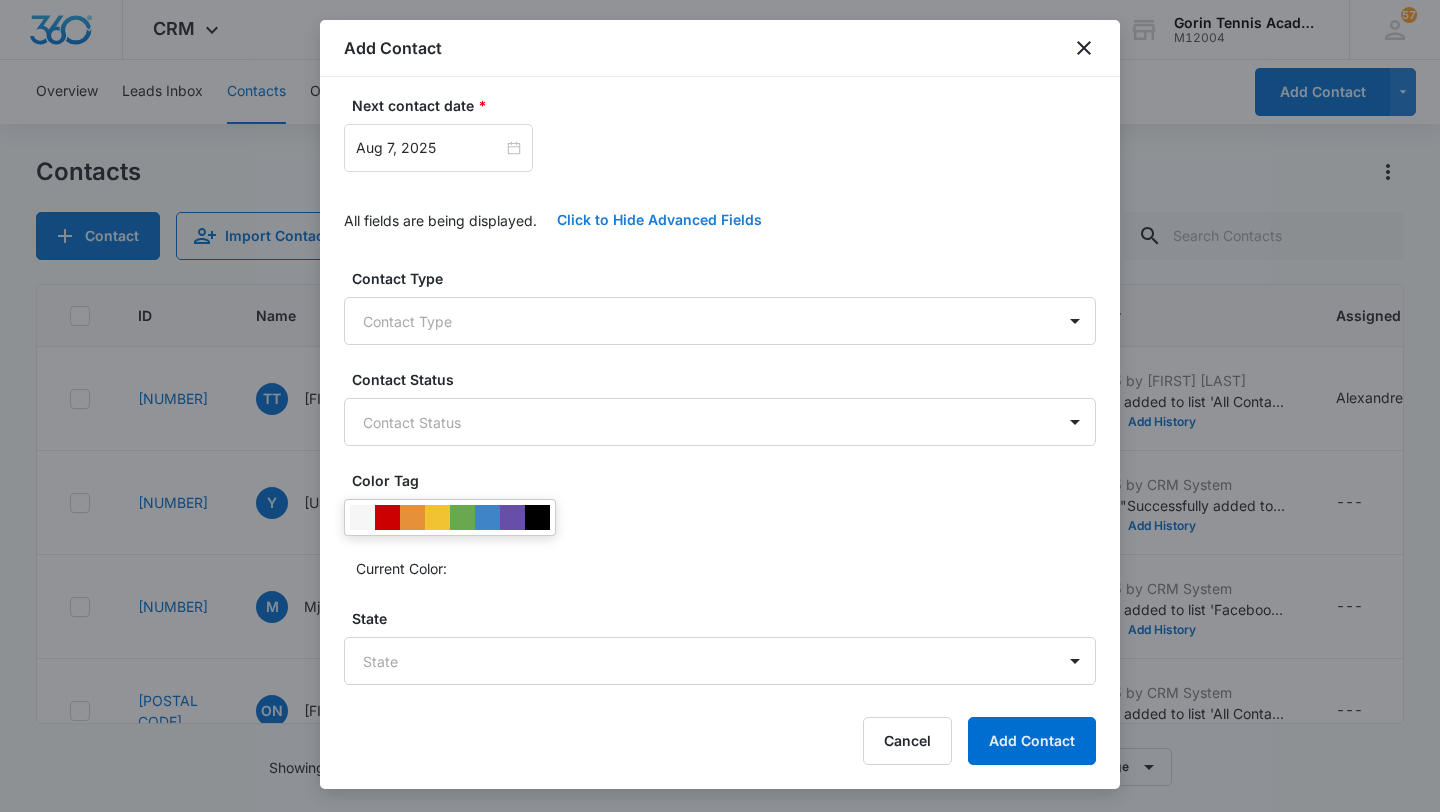 scroll, scrollTop: 460, scrollLeft: 0, axis: vertical 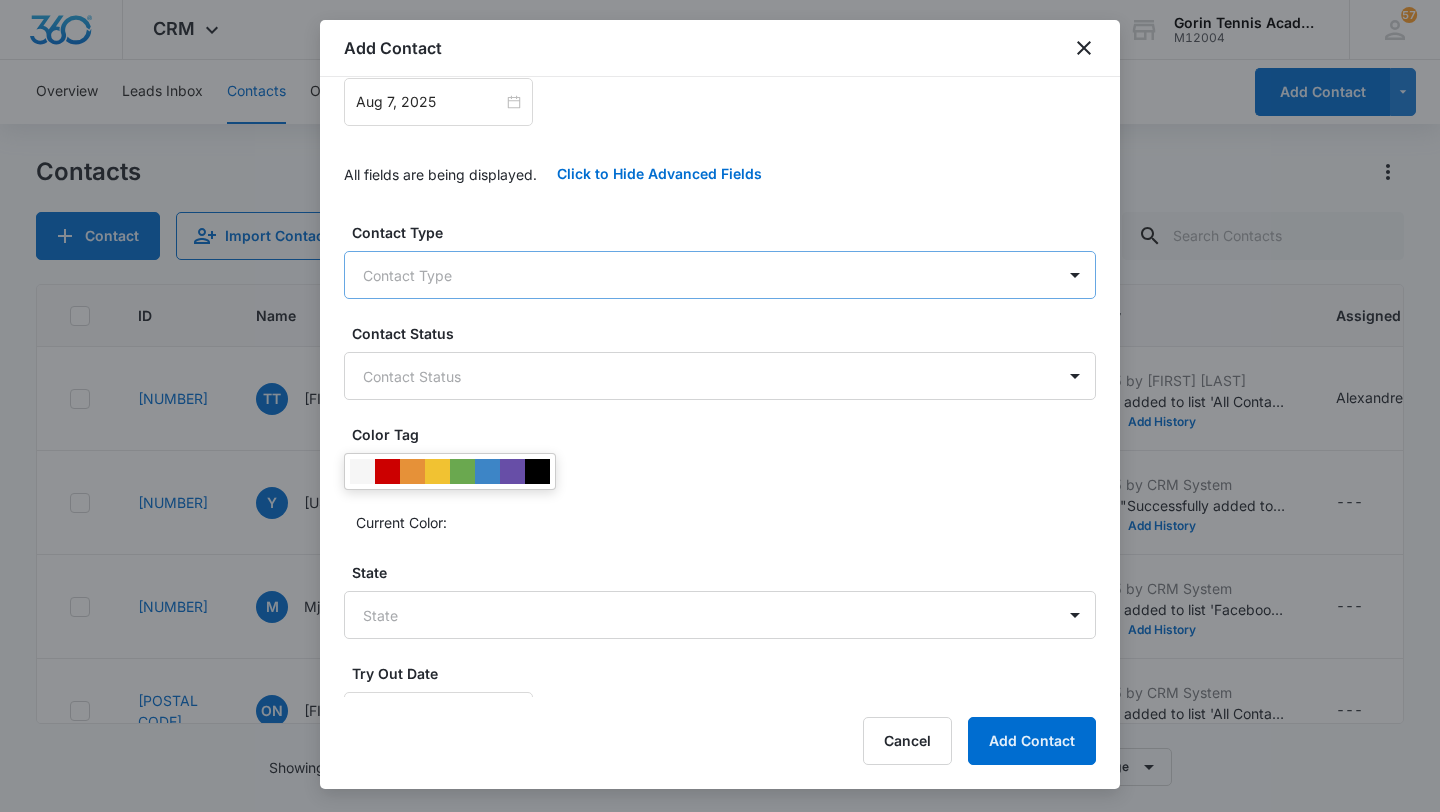 click on "CRM Apps Reputation Websites Forms CRM Email Social Shop Payments POS Content Ads Intelligence Files Brand Settings Gorin Tennis Academy M12004 Your Accounts View All 57 EV [FIRST] [LAST] [EMAIL] My Profile 57 Notifications Support Logout Terms & Conditions &nbsp; • &nbsp; Privacy Policy Overview Leads Inbox Contacts Organizations History Deals Projects Tasks Calendar Lists Reports Settings Add Contact Contacts Contact Import Contacts Filters ID Name Phone Email Questions or Comments Last History Assigned To Type Status Address Camp Interest Origin Location Mobile Phone Home Phone Work Phone 38721 TT [FIRST] [LAST] ([PHONE]) [EMAIL] --- [DATE] by [FIRST] [LAST] Successfully added to list 'All Contacts - Email 2 (copy)'. View More Add History [FIRST] [LAST] None None --- --- --- --- --- --- --- 38720 Y [FIRST] ([PHONE]) [EMAIL] --- [DATE] by CRM System View More Add History --- None None --- --- --- --- --- --- --- 38719 M" at bounding box center (720, 406) 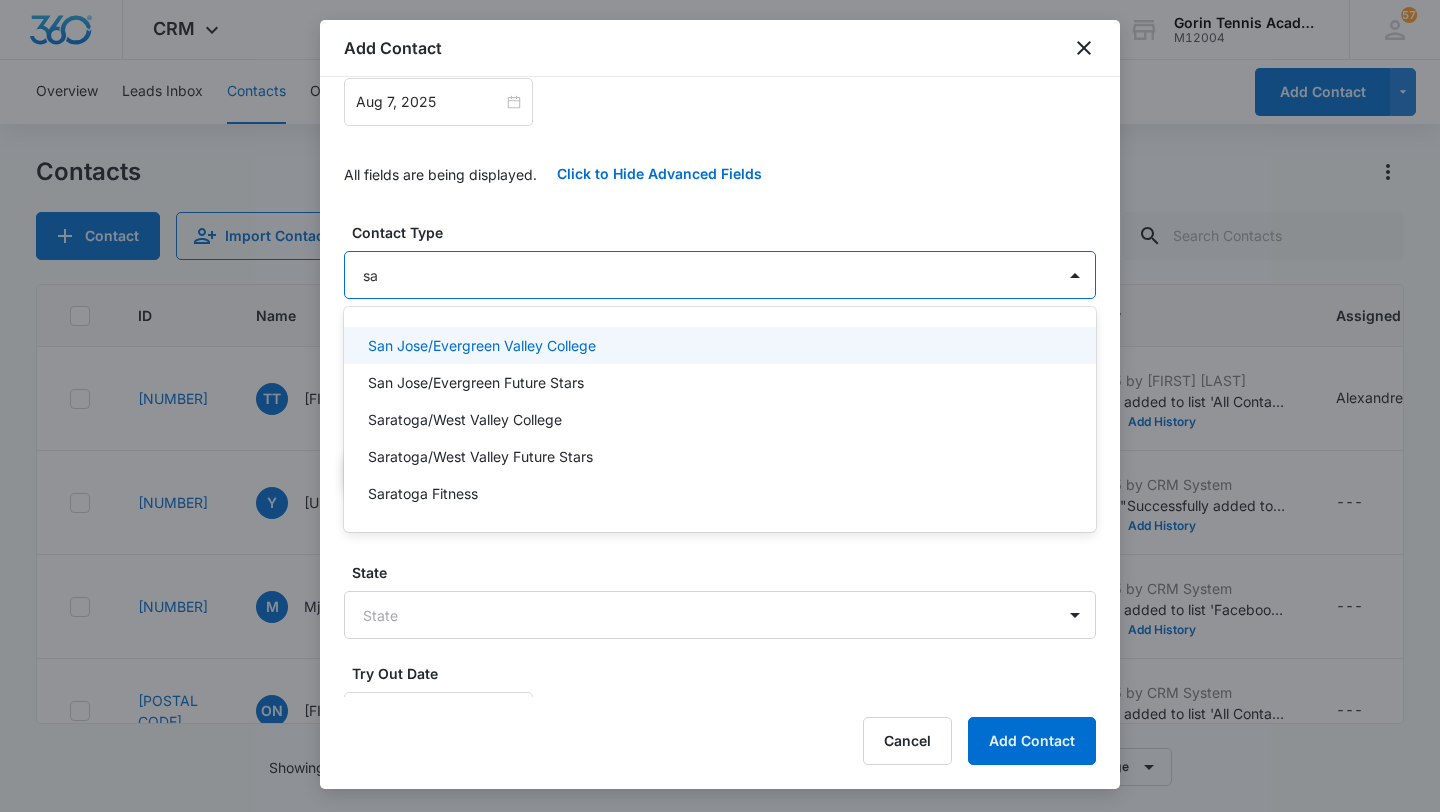 type on "sar" 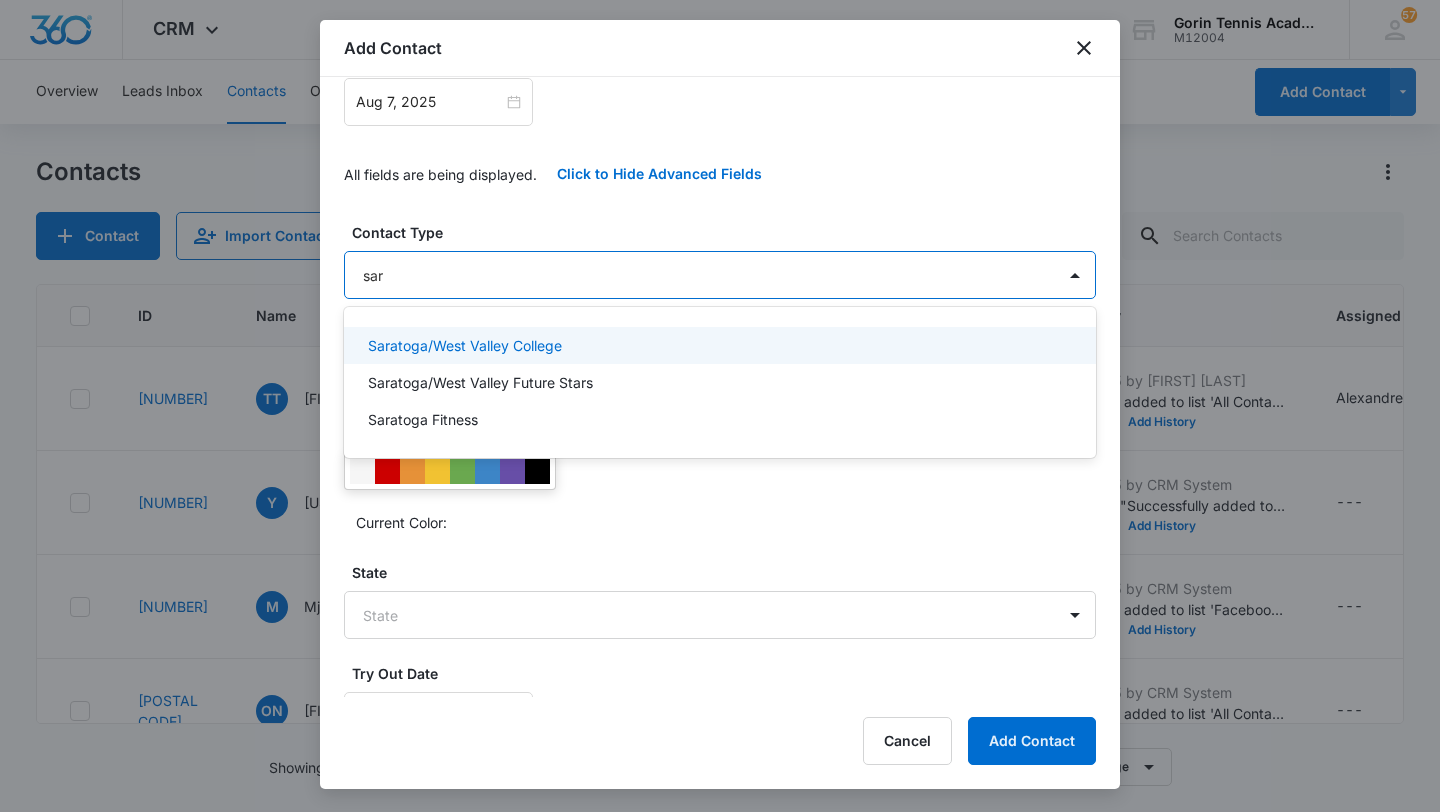 click on "Saratoga/West Valley College" at bounding box center (465, 345) 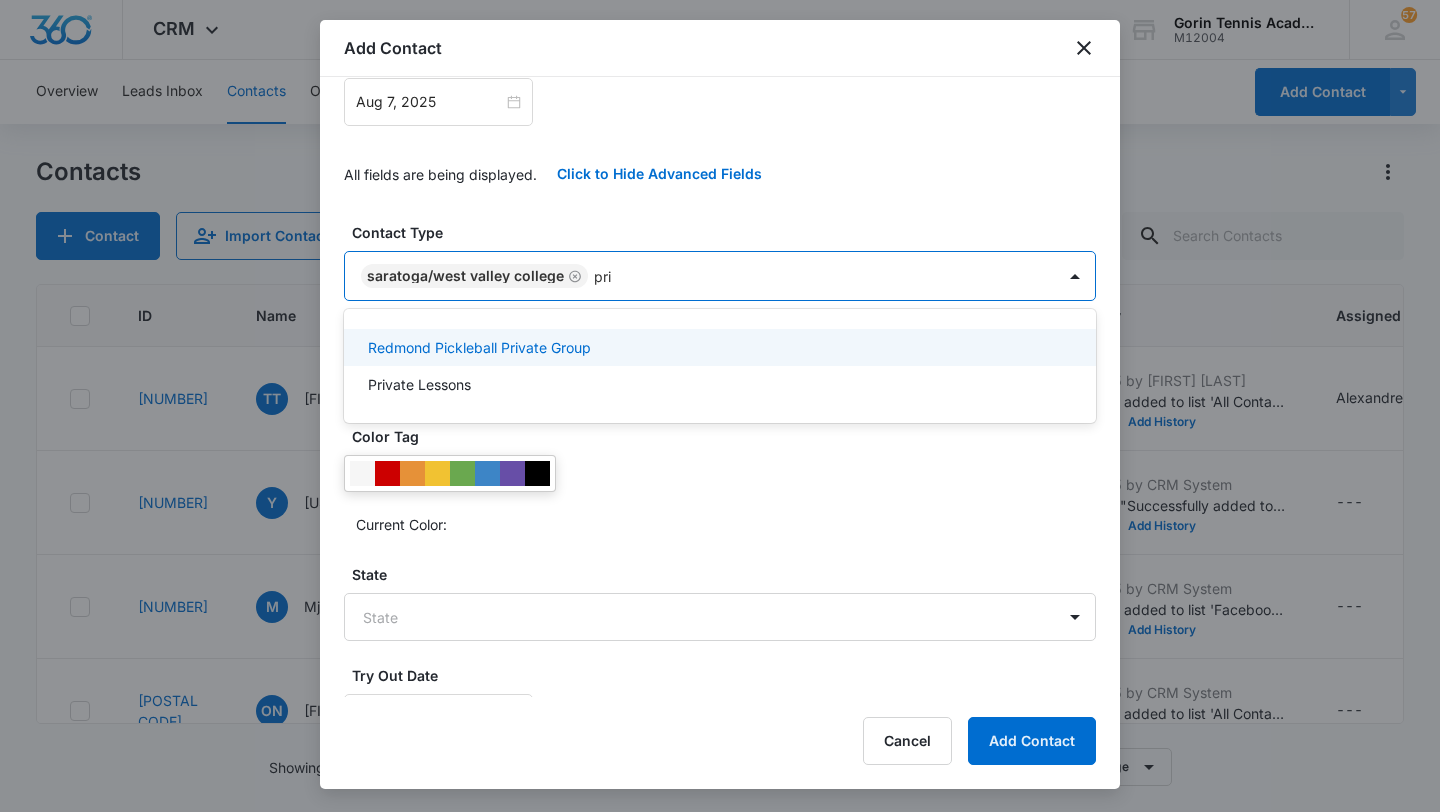 type on "priv" 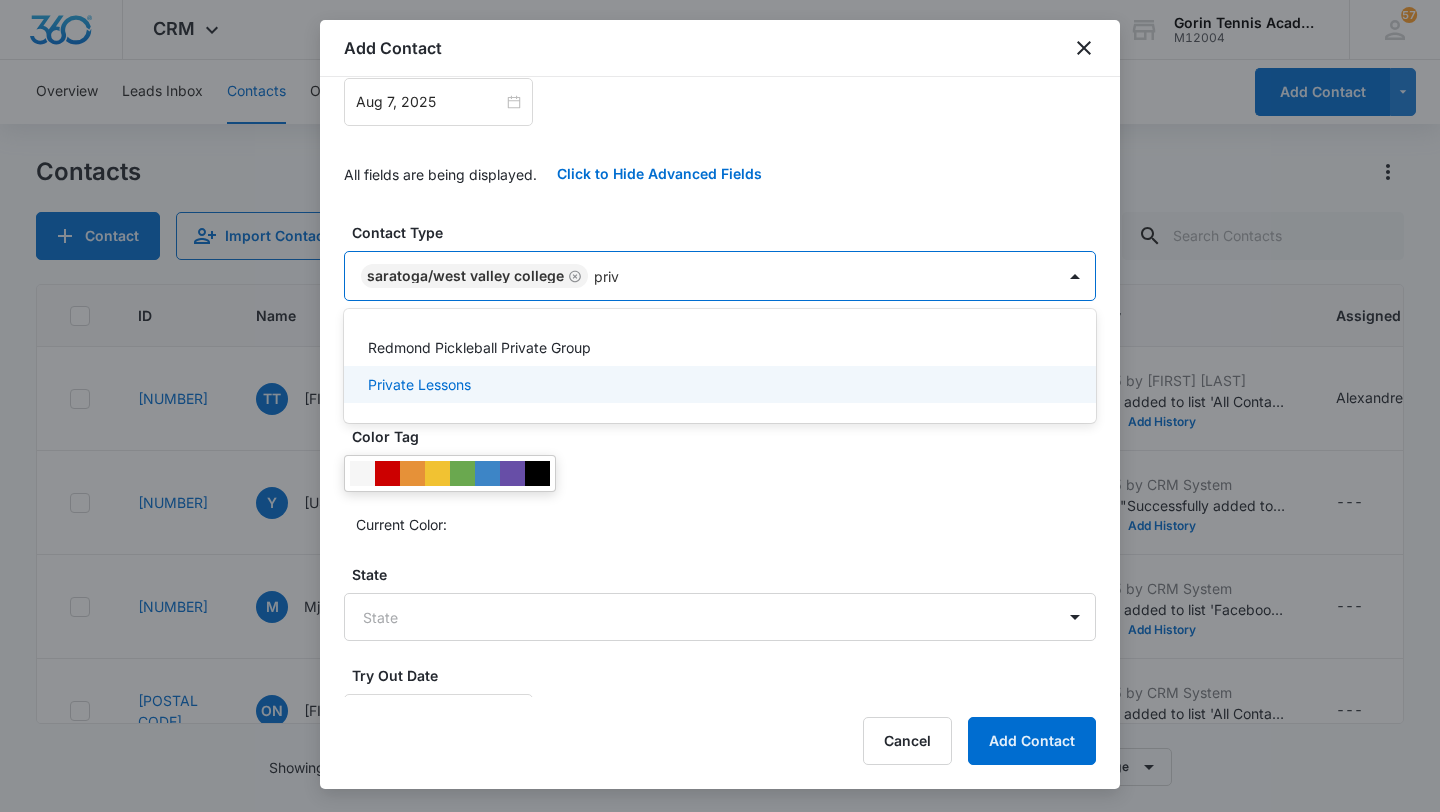 click on "Private Lessons" at bounding box center [419, 384] 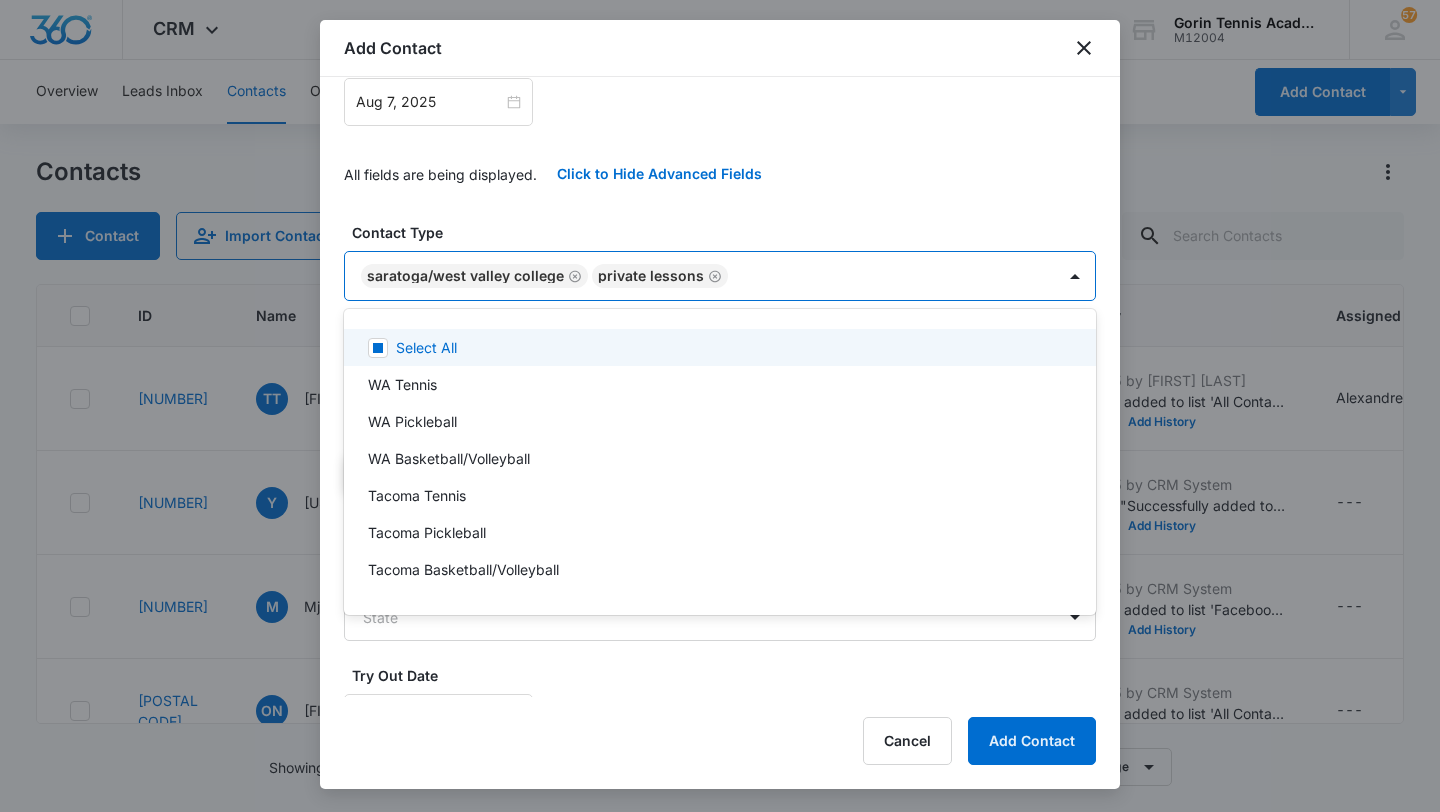 click at bounding box center [720, 406] 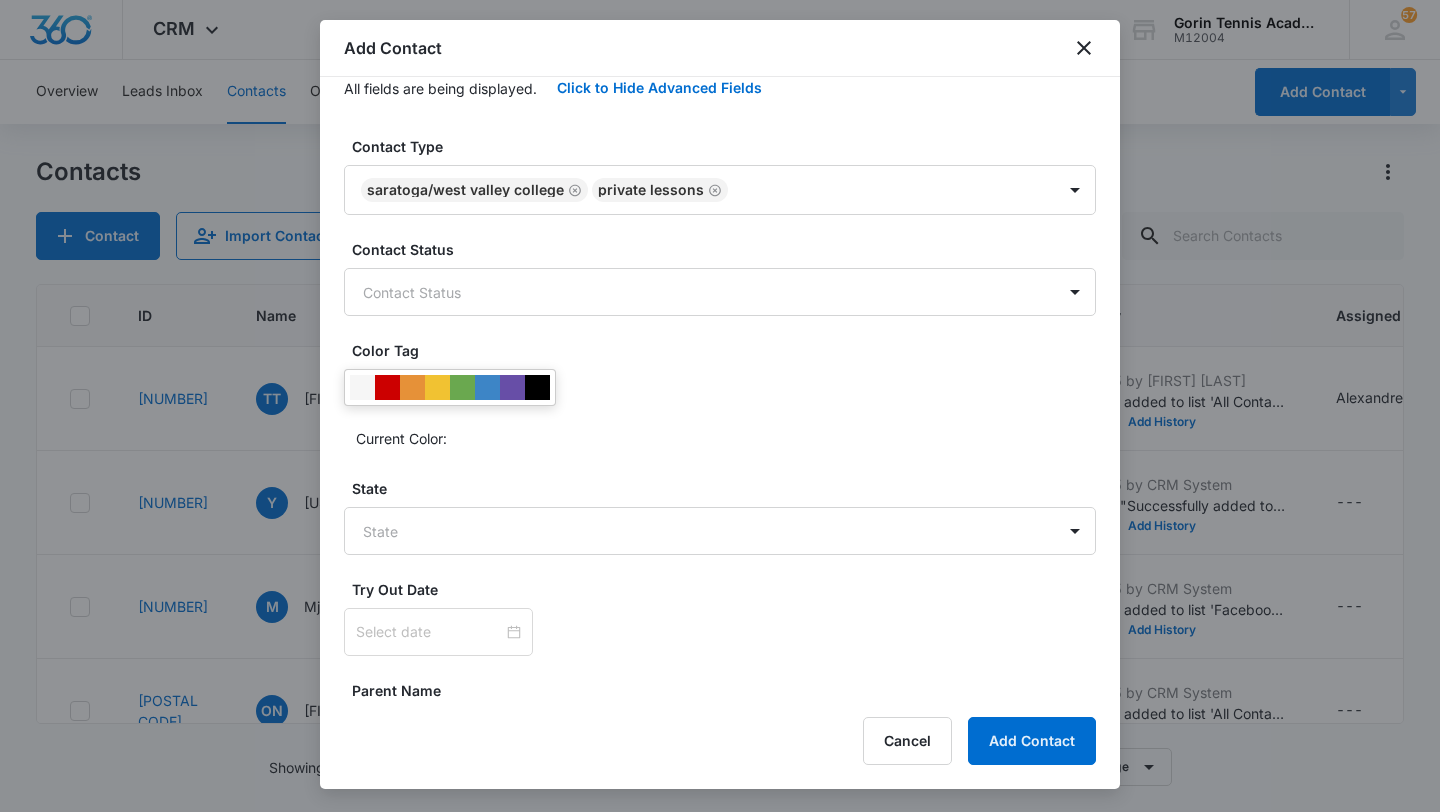 scroll, scrollTop: 554, scrollLeft: 0, axis: vertical 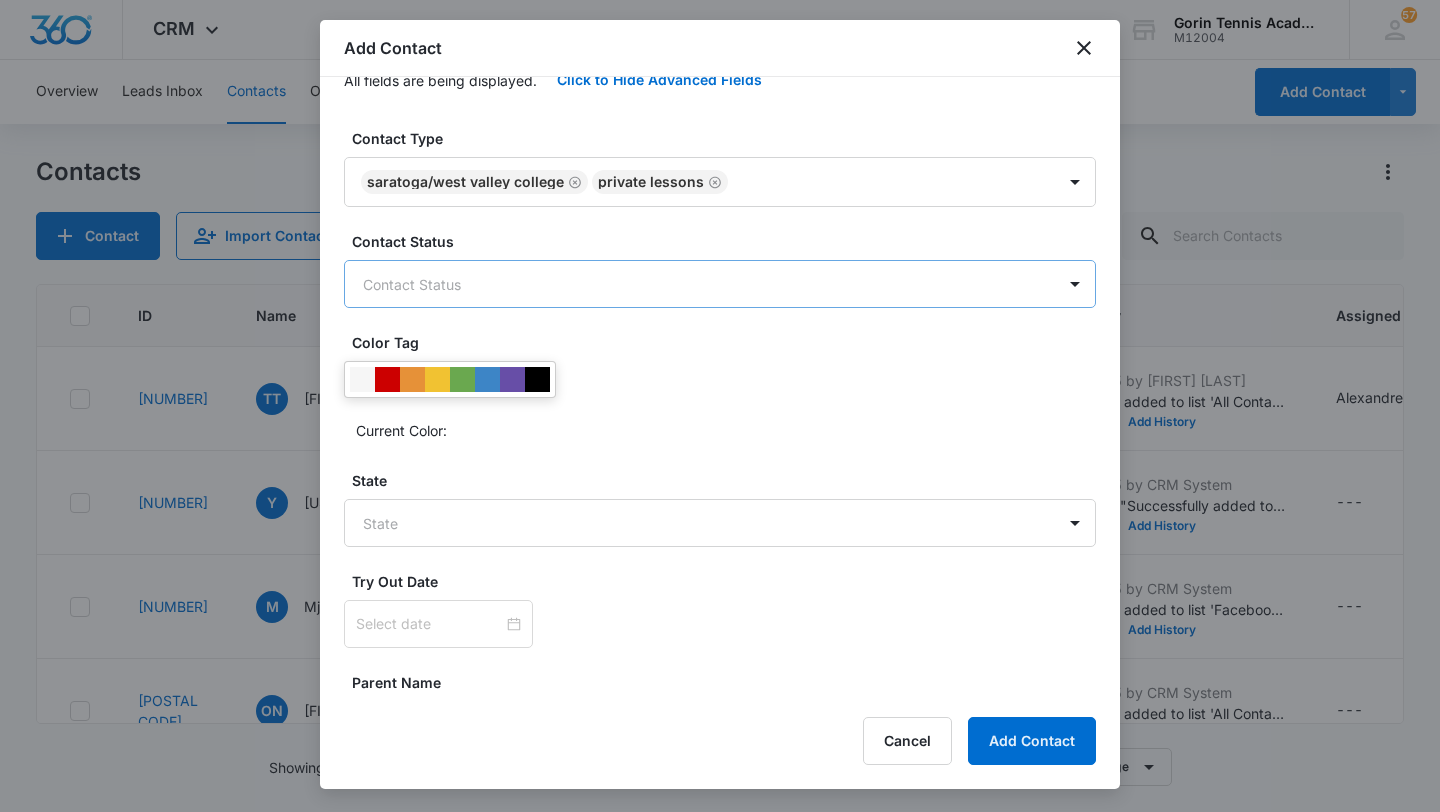 click on "CRM Apps Reputation Websites Forms CRM Email Social Shop Payments POS Content Ads Intelligence Files Brand Settings Gorin Tennis Academy M12004 Your Accounts View All 57 EV [FIRST] [LAST] [EMAIL] My Profile 57 Notifications Support Logout Terms & Conditions &nbsp; • &nbsp; Privacy Policy Overview Leads Inbox Contacts Organizations History Deals Projects Tasks Calendar Lists Reports Settings Add Contact Contacts Contact Import Contacts Filters ID Name Phone Email Questions or Comments Last History Assigned To Type Status Address Camp Interest Origin Location Mobile Phone Home Phone Work Phone 38721 TT [FIRST] [LAST] ([PHONE]) [EMAIL] --- [DATE] by [FIRST] [LAST] Successfully added to list 'All Contacts - Email 2 (copy)'. View More Add History [FIRST] [LAST] None None --- --- --- --- --- --- --- 38720 Y [FIRST] ([PHONE]) [EMAIL] --- [DATE] by CRM System View More Add History --- None None --- --- --- --- --- --- --- 38719 M" at bounding box center (720, 406) 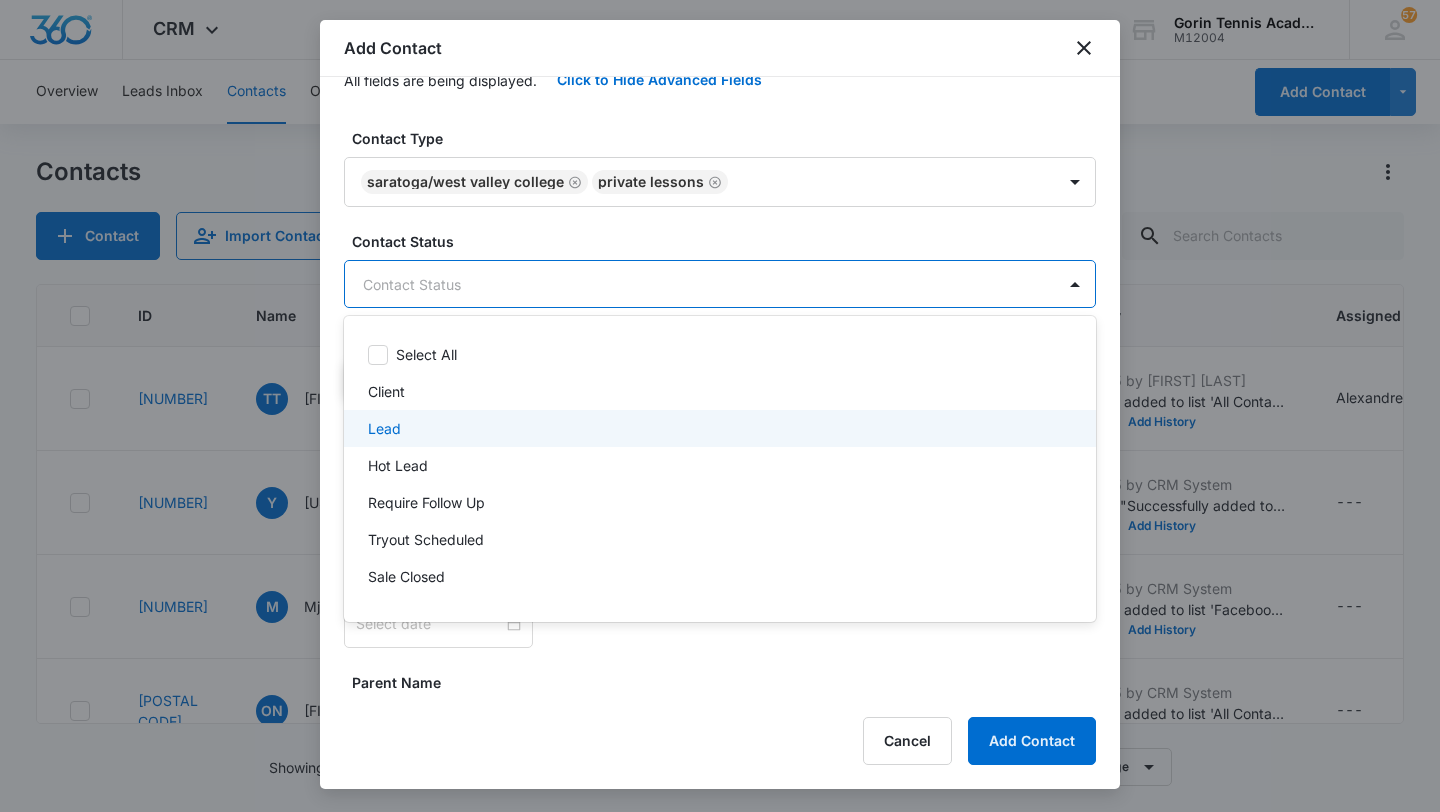 click on "Lead" at bounding box center [718, 428] 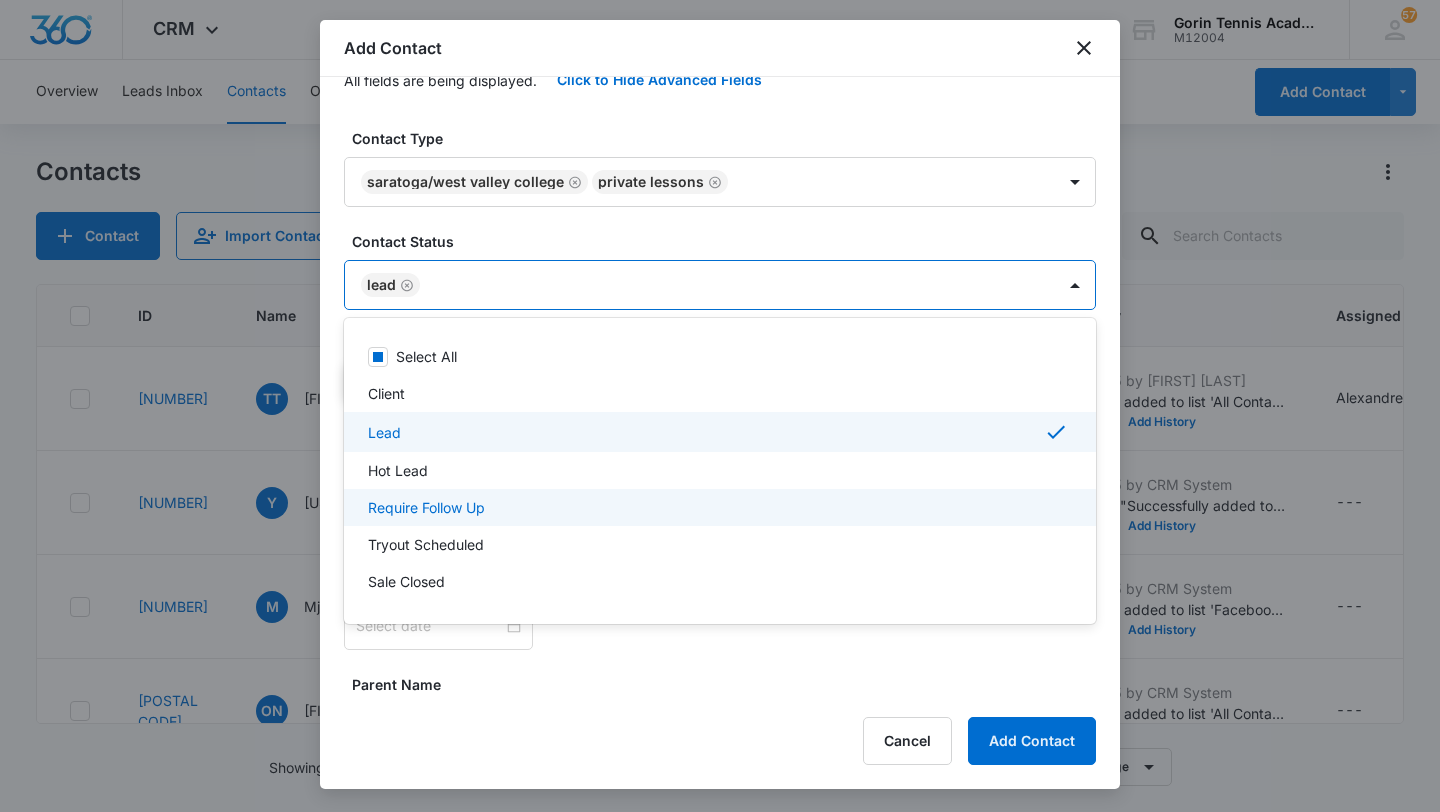 drag, startPoint x: 425, startPoint y: 508, endPoint x: 476, endPoint y: 303, distance: 211.24867 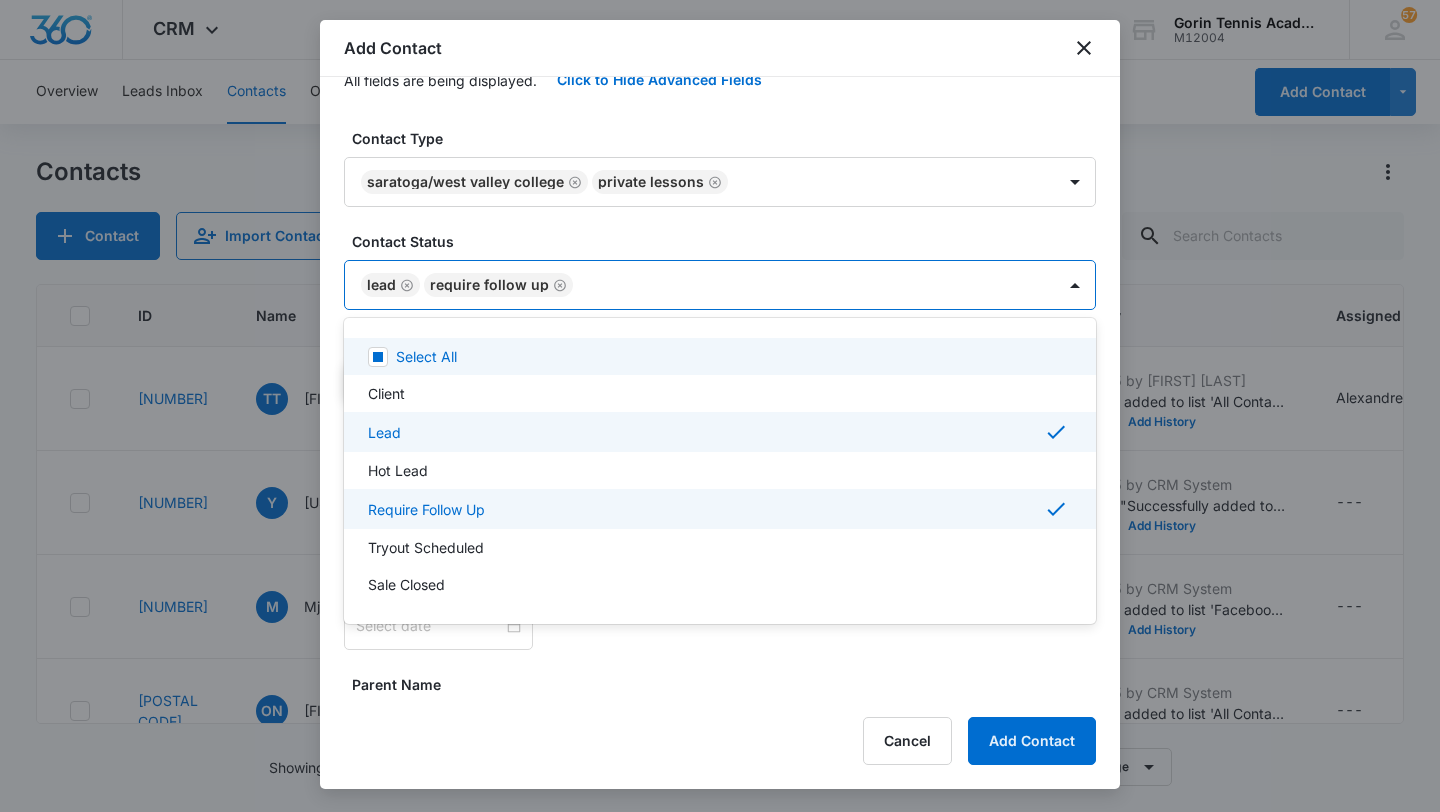 click at bounding box center (720, 406) 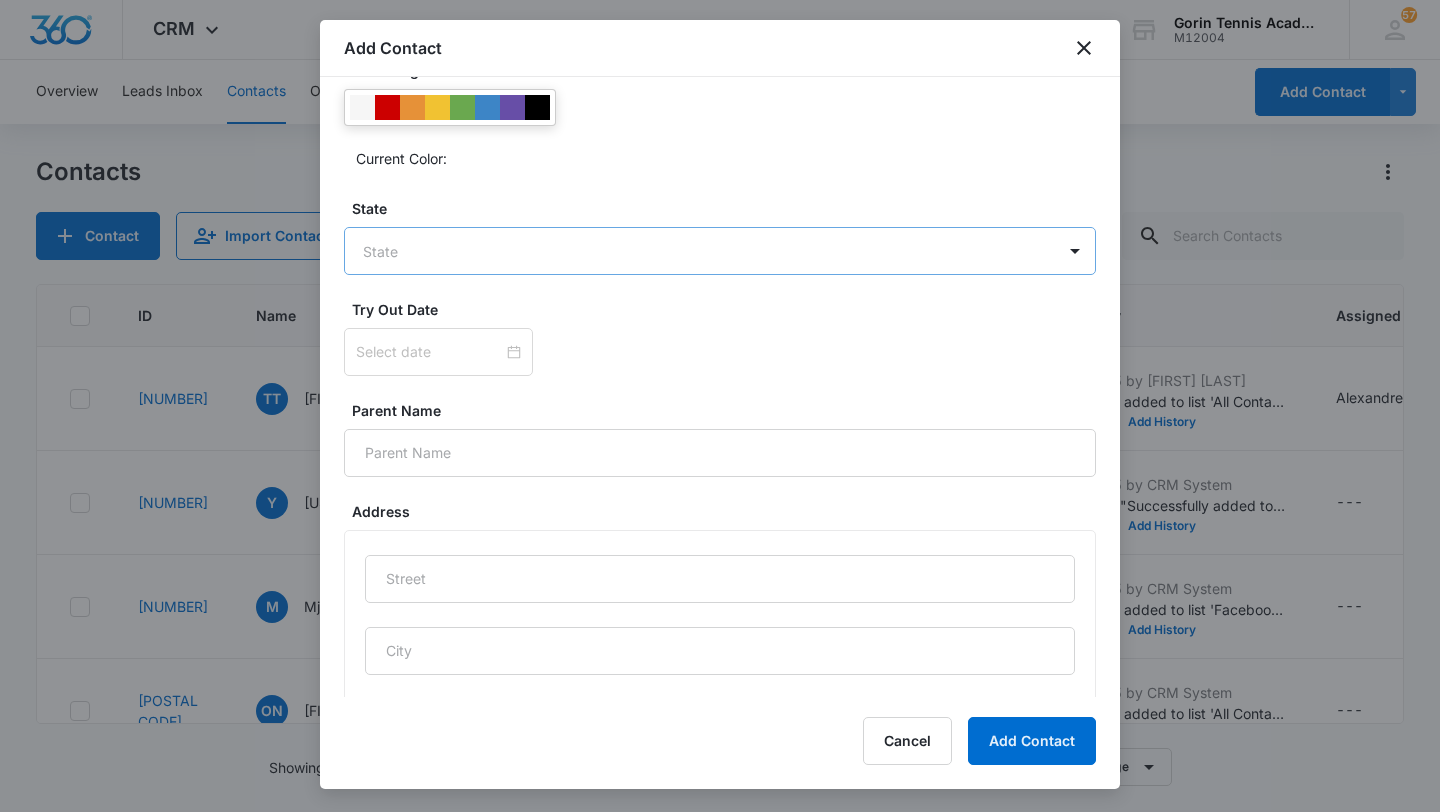 scroll, scrollTop: 829, scrollLeft: 0, axis: vertical 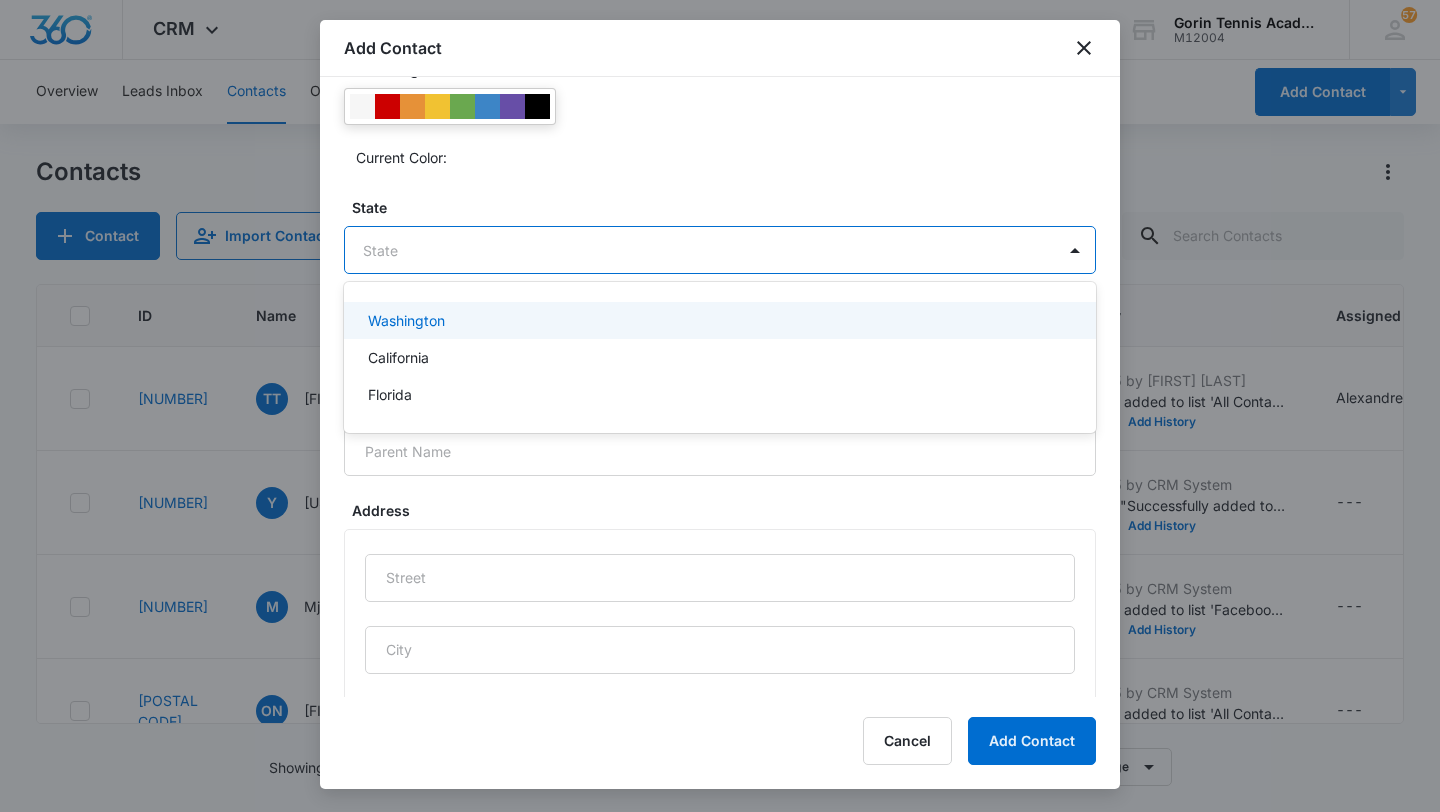 click on "CRM Apps Reputation Websites Forms CRM Email Social Shop Payments POS Content Ads Intelligence Files Brand Settings Gorin Tennis Academy M12004 Your Accounts View All 57 EV [FIRST] [LAST] [EMAIL] My Profile 57 Notifications Support Logout Terms & Conditions &nbsp; • &nbsp; Privacy Policy Overview Leads Inbox Contacts Organizations History Deals Projects Tasks Calendar Lists Reports Settings Add Contact Contacts Contact Import Contacts Filters ID Name Phone Email Questions or Comments Last History Assigned To Type Status Address Camp Interest Origin Location Mobile Phone Home Phone Work Phone 38721 TT [FIRST] [LAST] ([PHONE]) [EMAIL] --- [DATE] by [FIRST] [LAST] Successfully added to list 'All Contacts - Email 2 (copy)'. View More Add History [FIRST] [LAST] None None --- --- --- --- --- --- --- 38720 Y [FIRST] ([PHONE]) [EMAIL] --- [DATE] by CRM System View More Add History --- None None --- --- --- --- --- --- --- 38719 M" at bounding box center (720, 406) 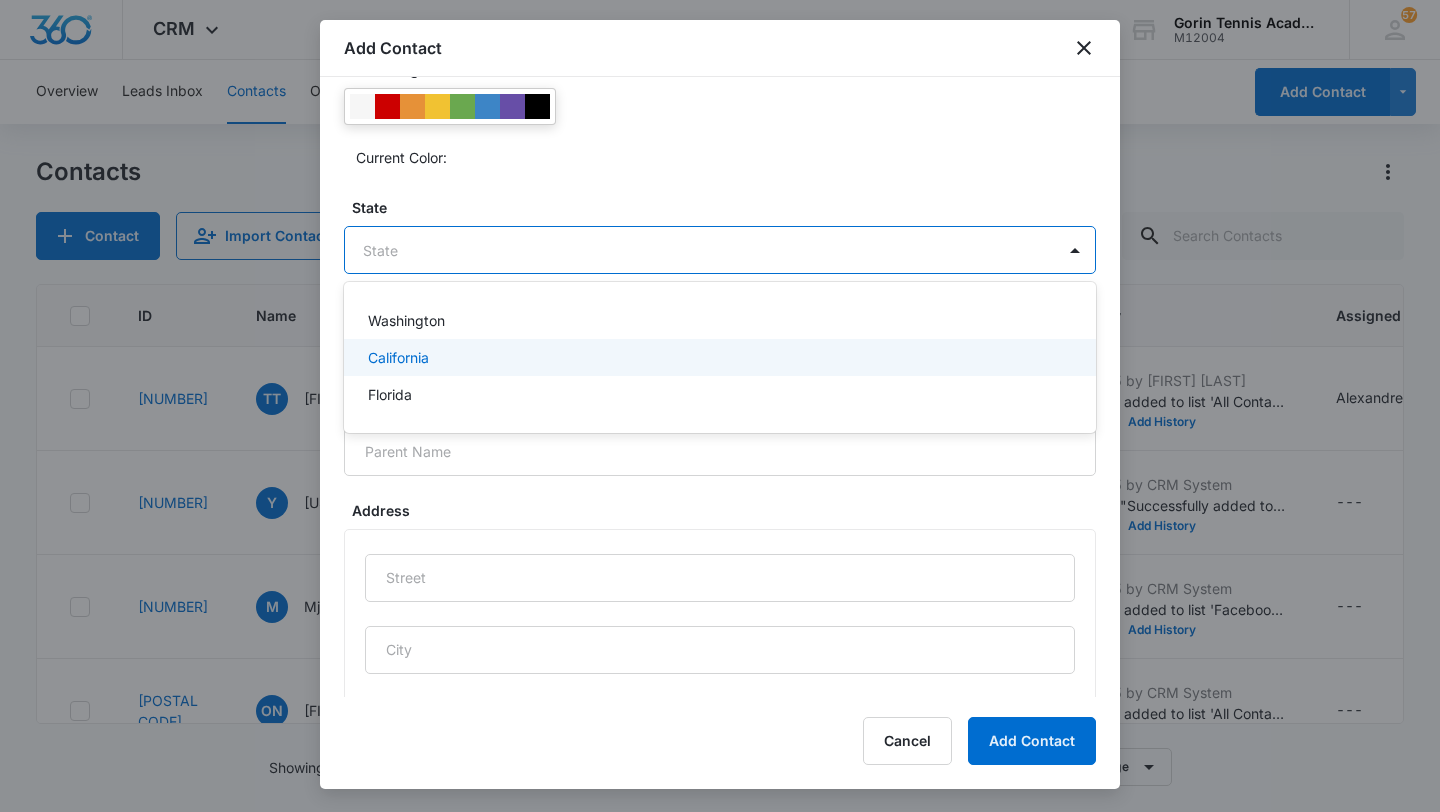 click on "California" at bounding box center (718, 357) 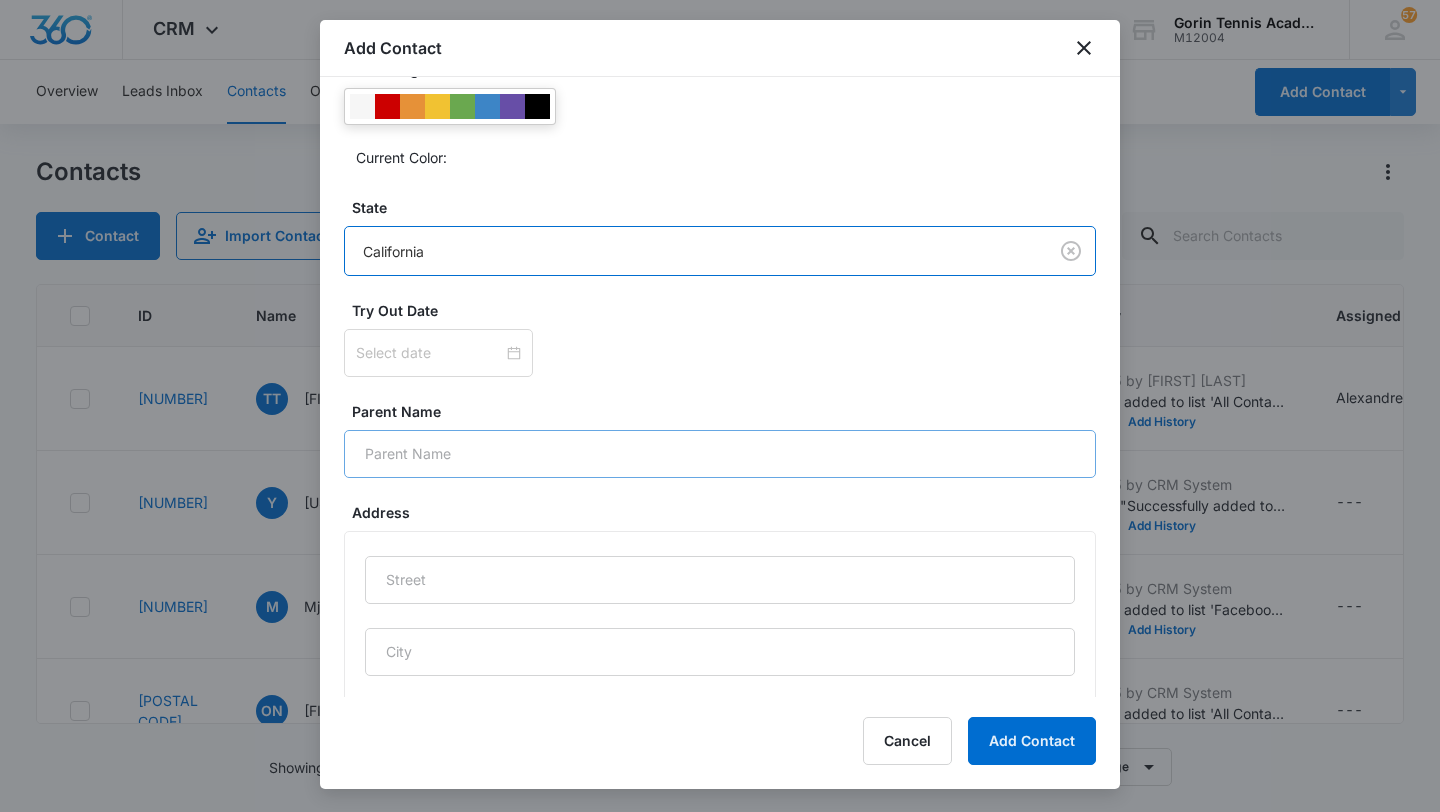 scroll, scrollTop: 1644, scrollLeft: 0, axis: vertical 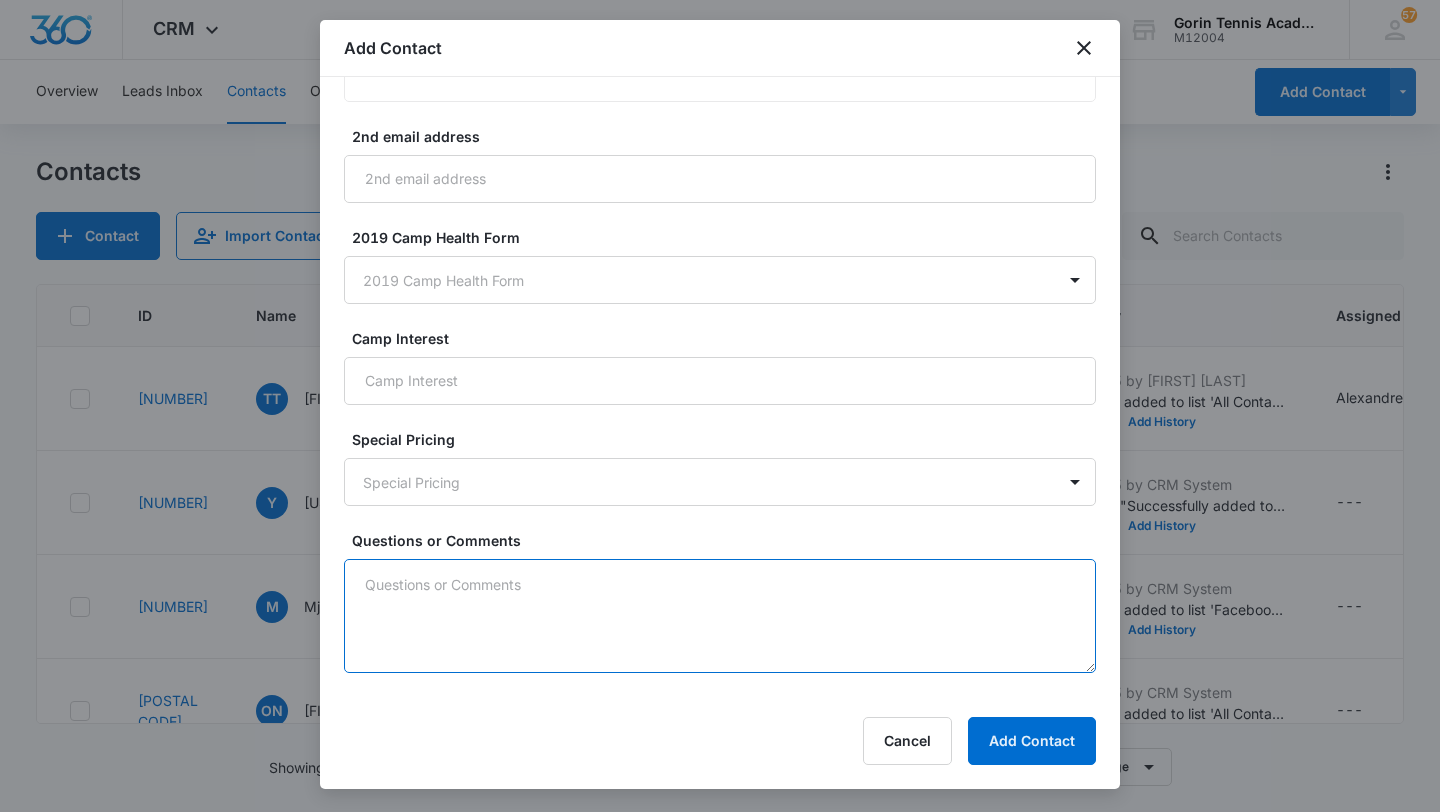 click on "Questions or Comments" at bounding box center (720, 616) 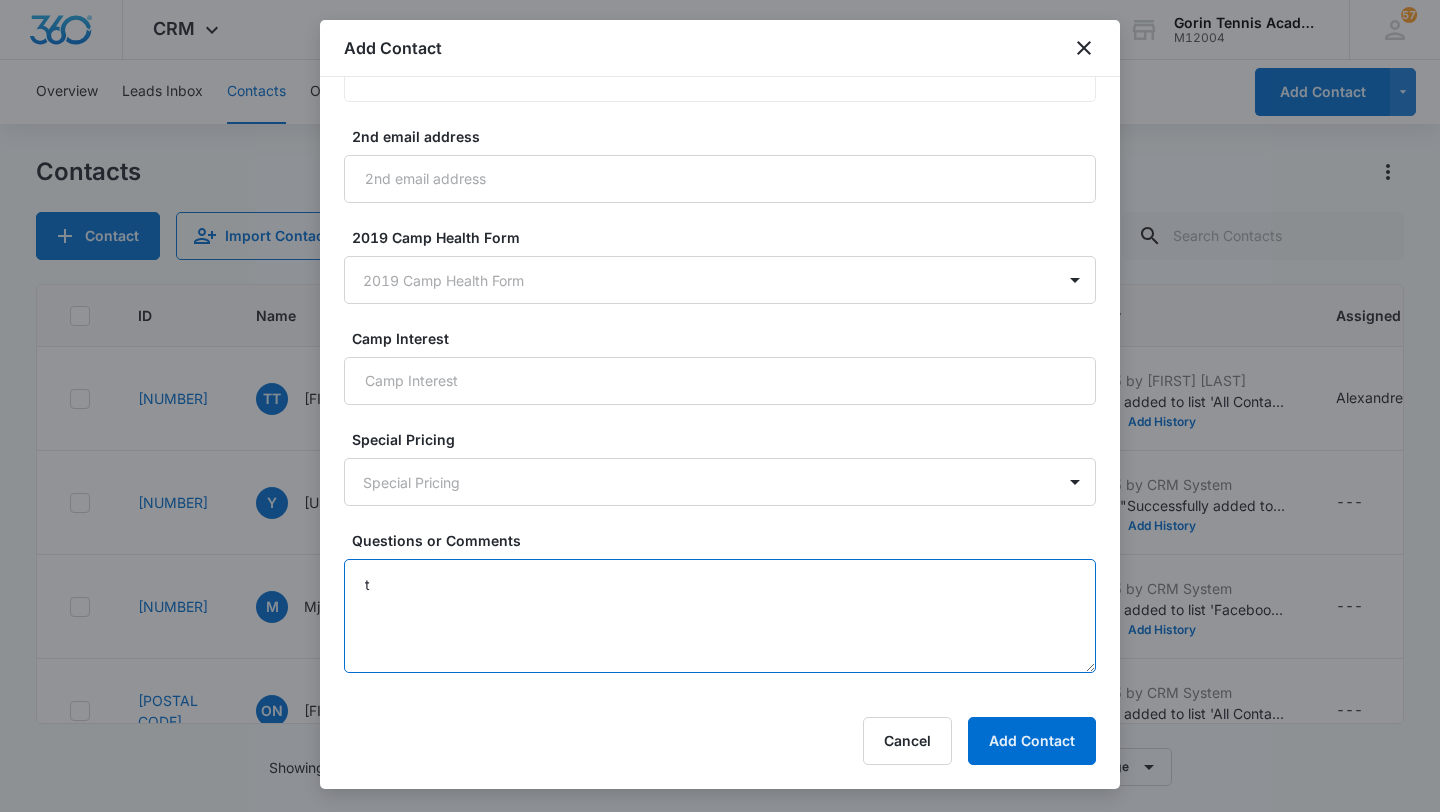 scroll, scrollTop: 1644, scrollLeft: 0, axis: vertical 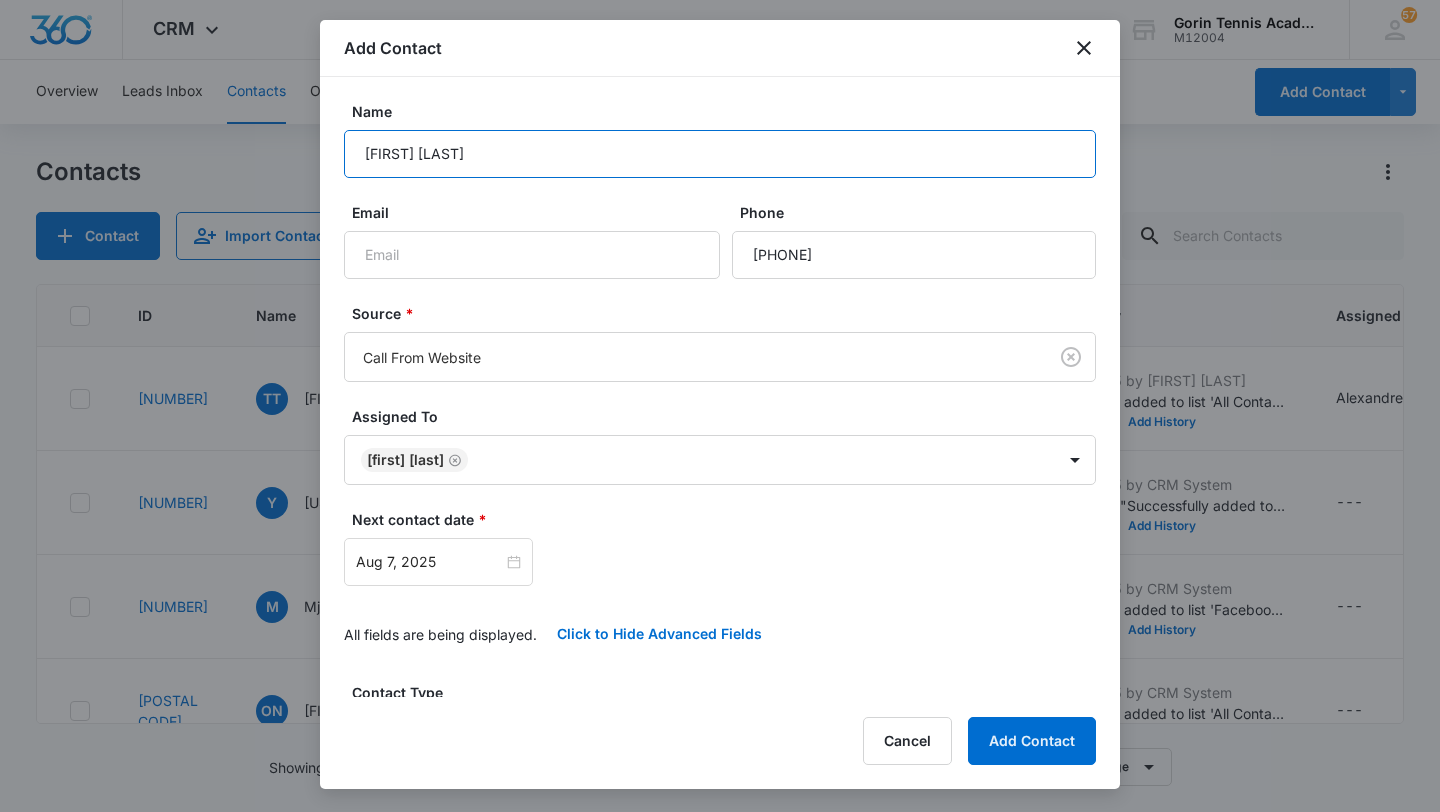 click on "[FIRST] [LAST]" at bounding box center (720, 154) 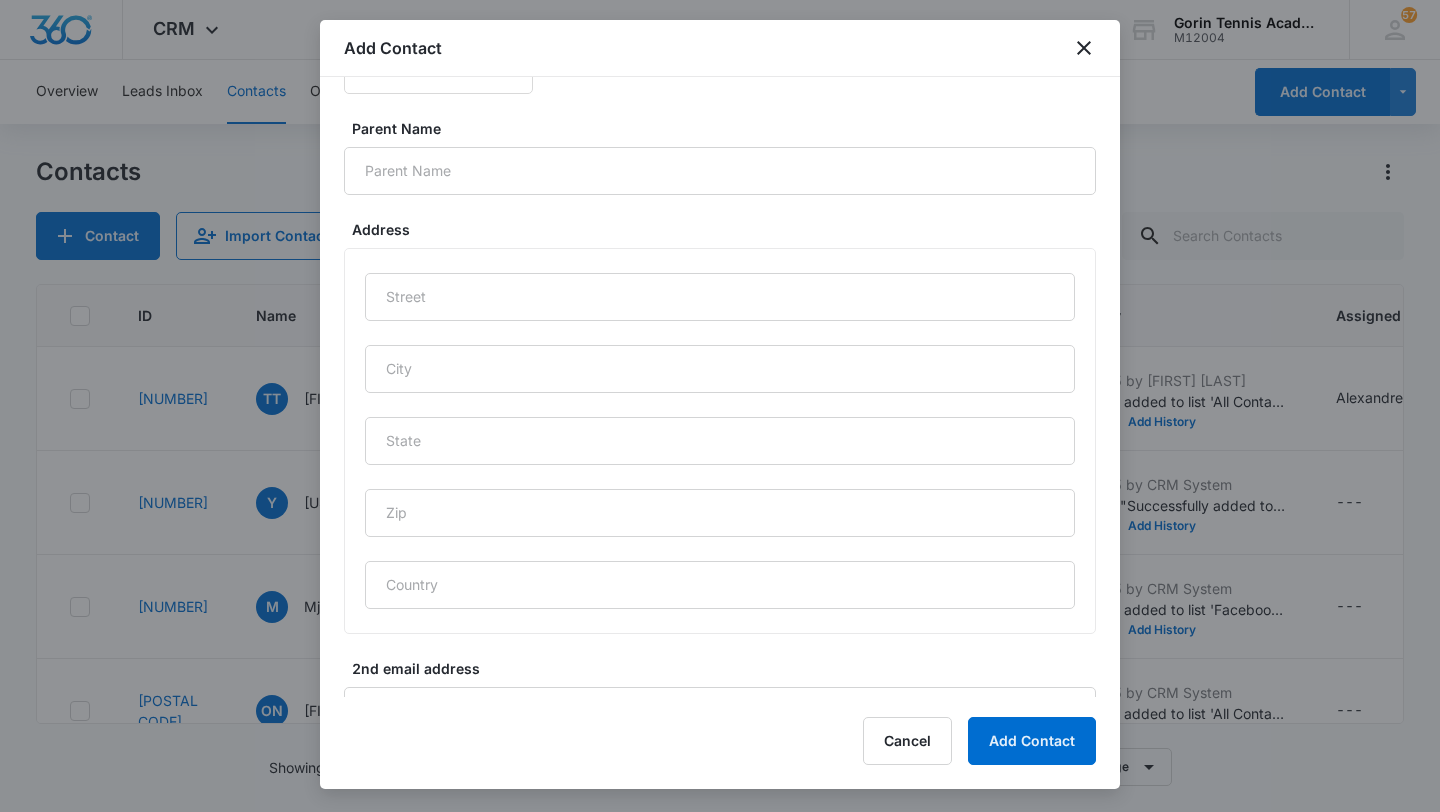 scroll, scrollTop: 1644, scrollLeft: 0, axis: vertical 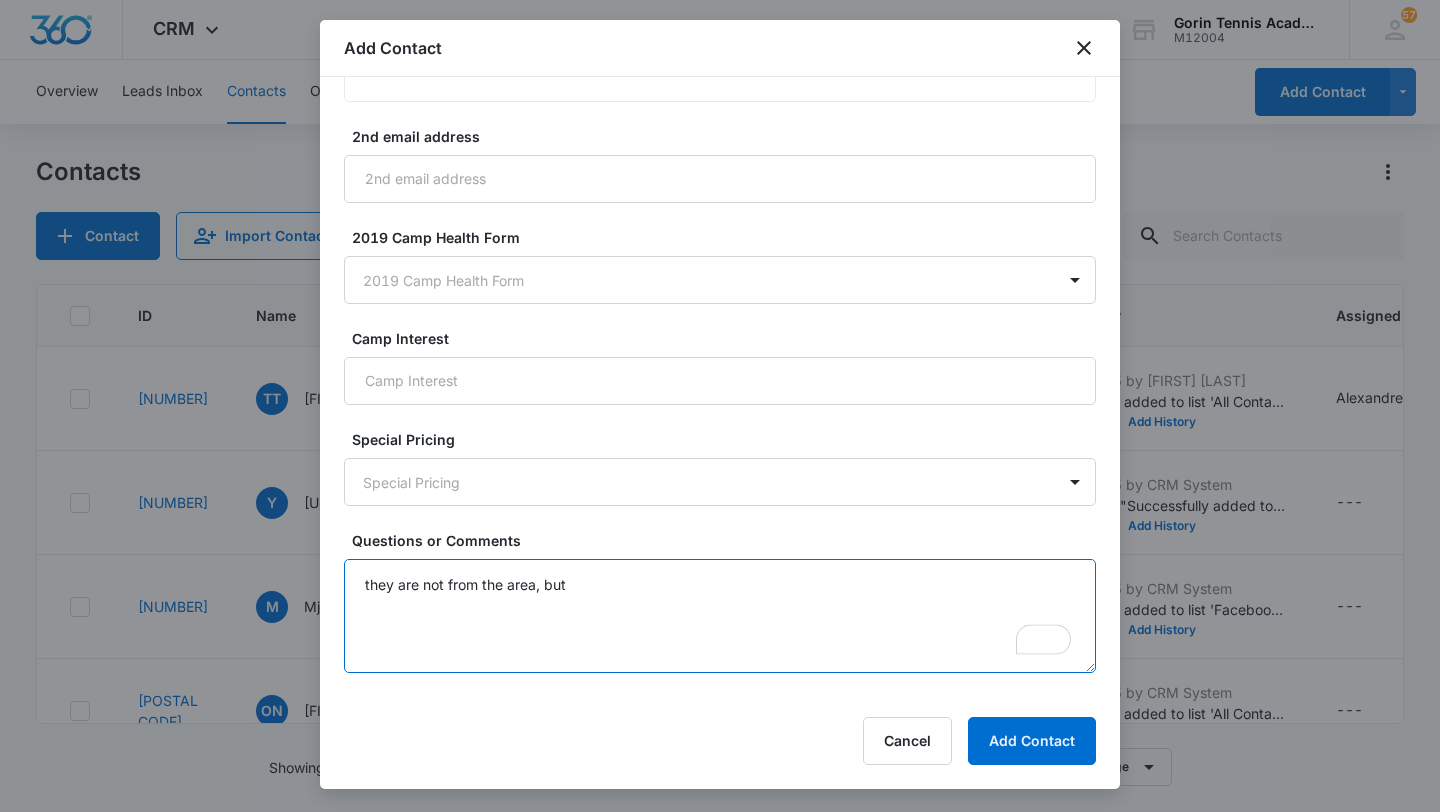 click on "they are not from the area, but" at bounding box center [720, 616] 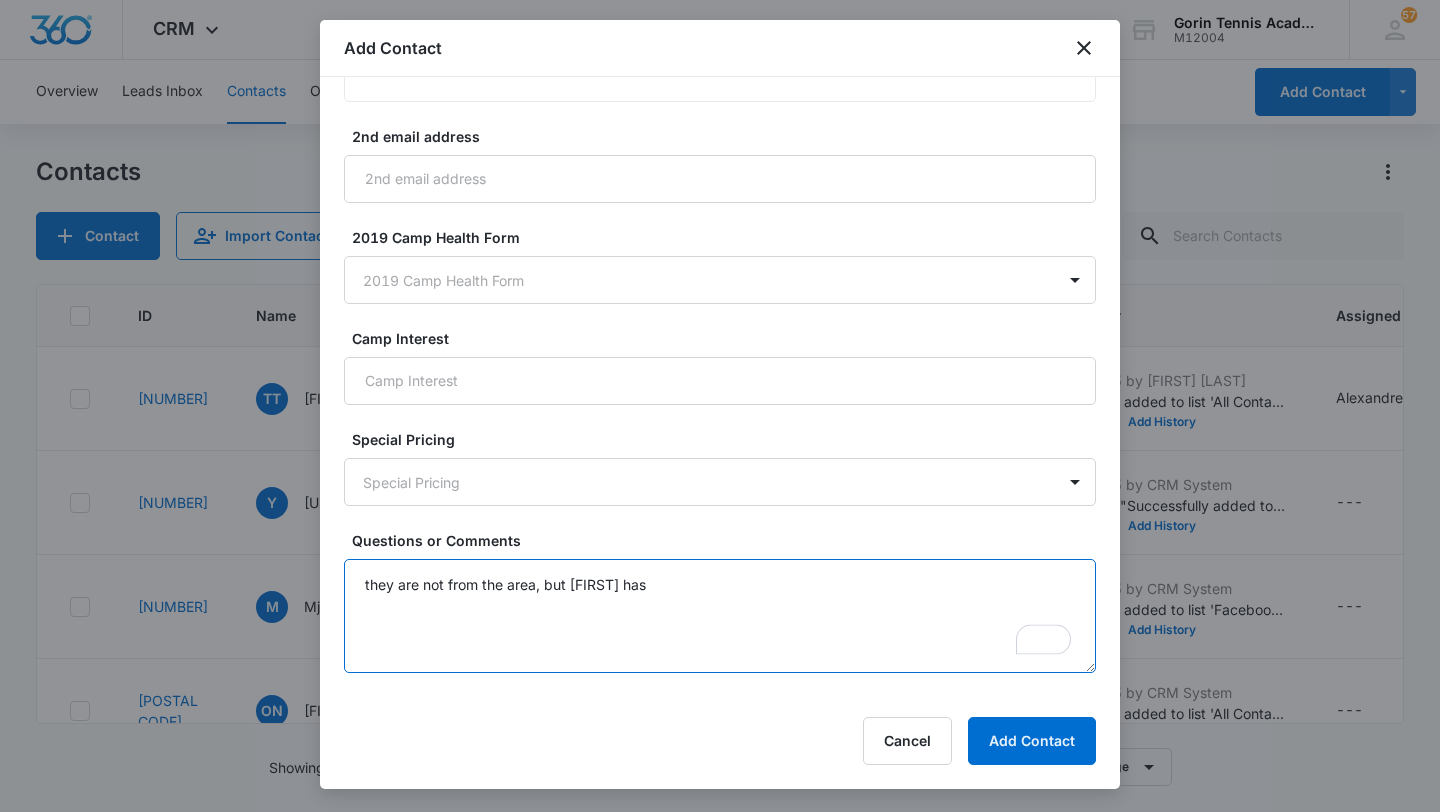 click on "they are not from the area, but [FIRST] has" at bounding box center (720, 616) 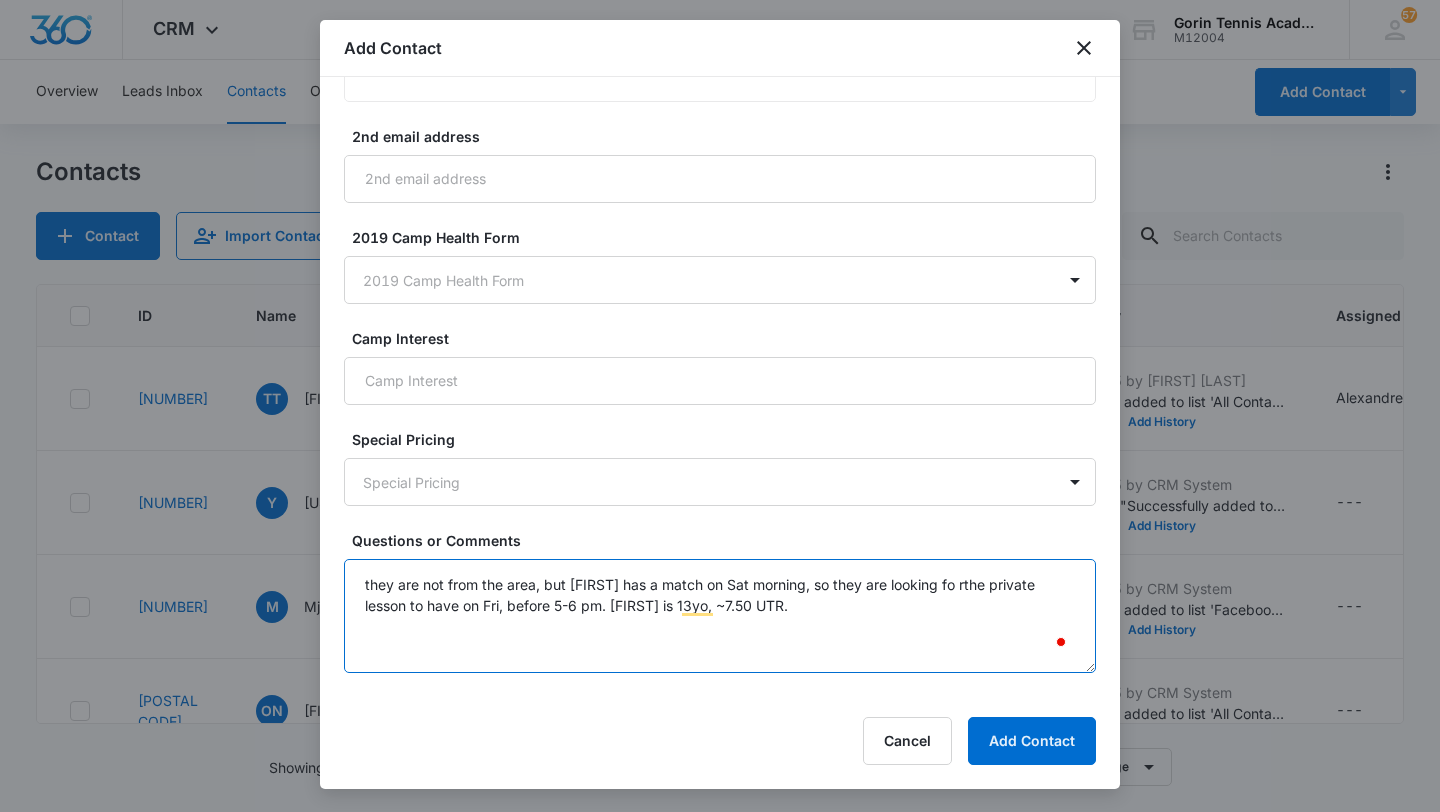 click on "they are not from the area, but [FIRST] has a match on Sat morning, so they are looking fo rthe private lesson to have on Fri, before 5-6 pm. [FIRST] is 13yo, ~7.50 UTR." at bounding box center (720, 616) 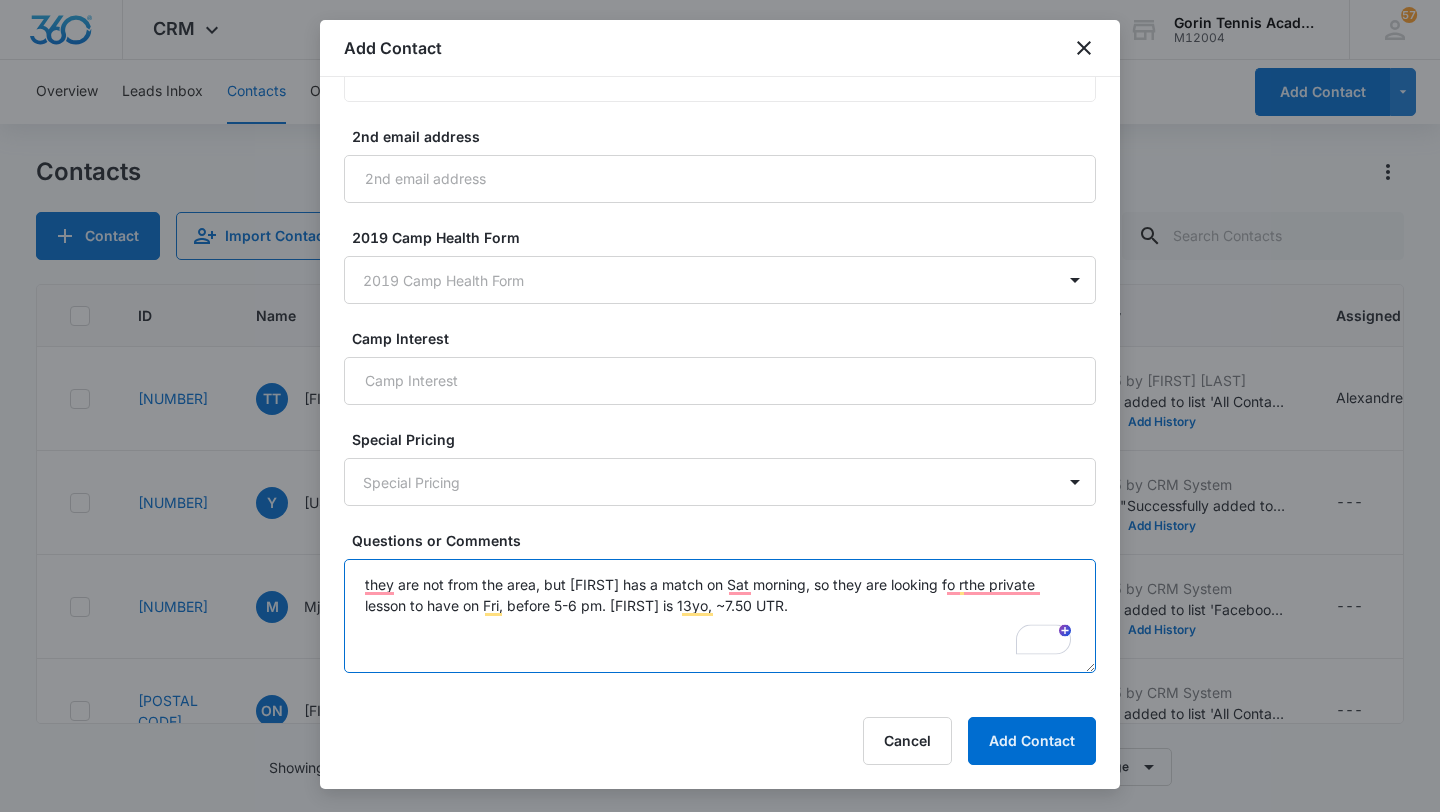 click on "they are not from the area, but [FIRST] has a match on Sat morning, so they are looking fo rthe private lesson to have on Fri, before 5-6 pm. [FIRST] is 13yo, ~7.50 UTR." at bounding box center (720, 616) 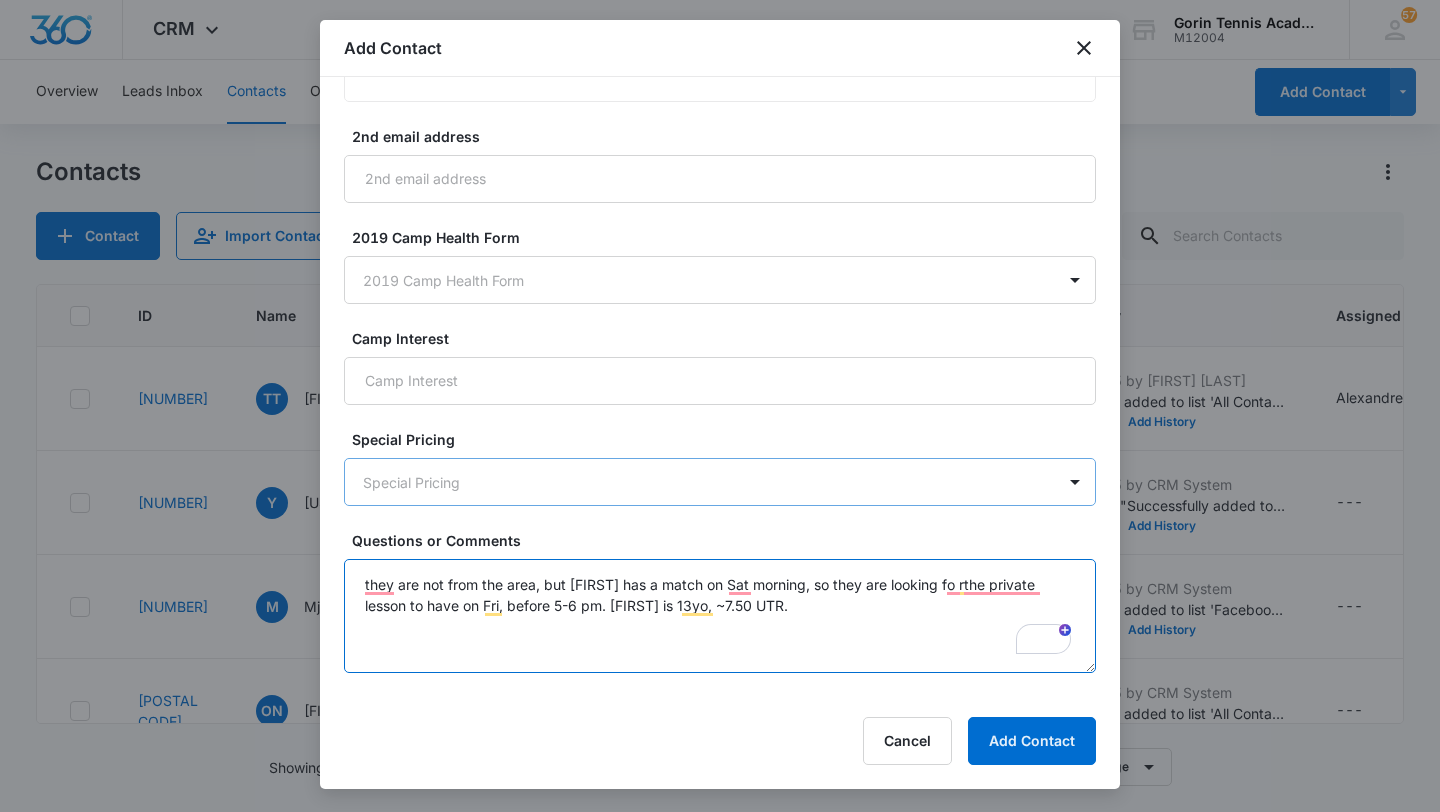 paste on "They are not from the area, but [FIRST] has a match on Saturday morning, so they are looking for a private lesson on Friday before 5-6 p.m. [FIRST] is 13 yo and has a UTR of ~7.50" 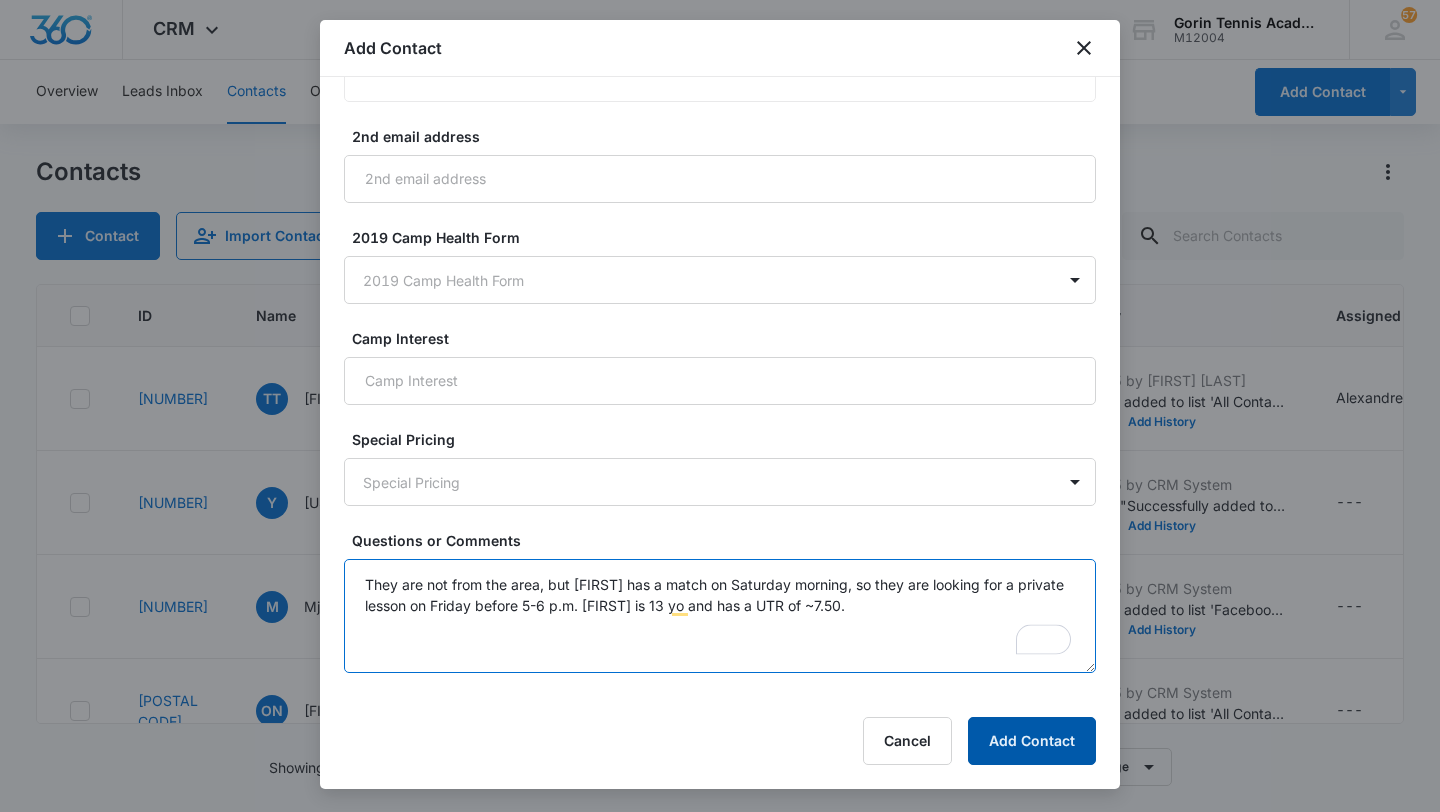 type on "They are not from the area, but [FIRST] has a match on Saturday morning, so they are looking for a private lesson on Friday before 5-6 p.m. [FIRST] is 13 yo and has a UTR of ~7.50." 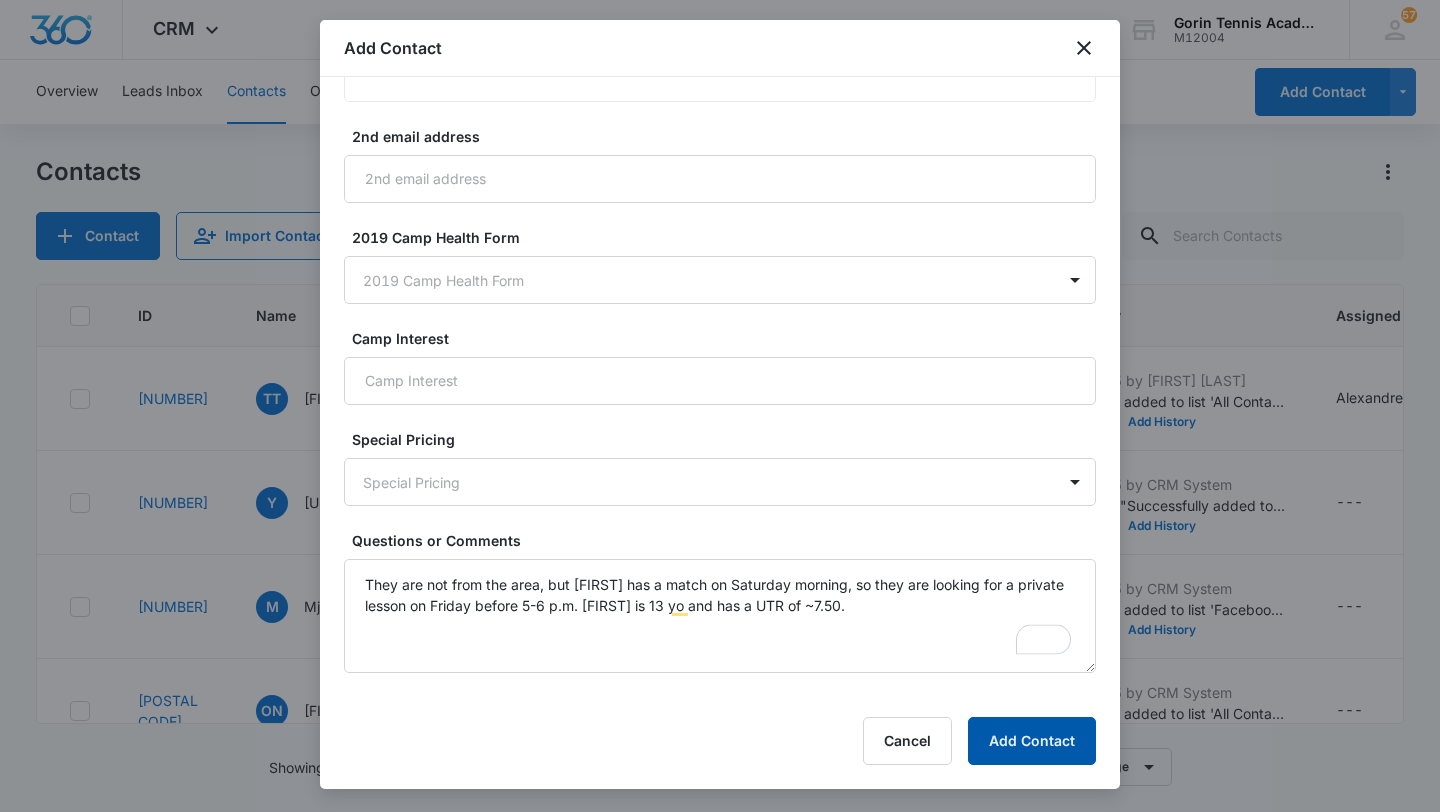 click on "Add Contact" at bounding box center (1032, 741) 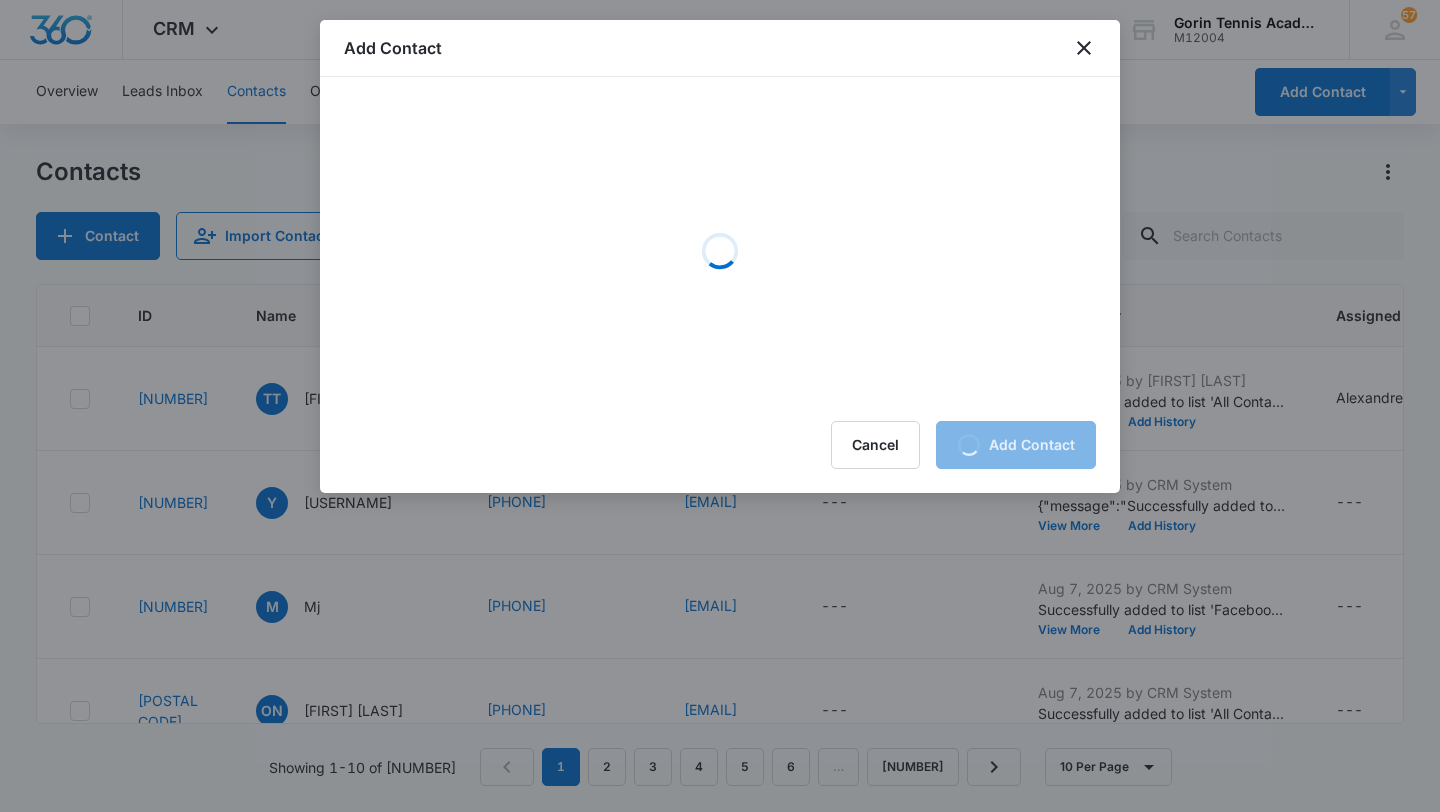 scroll, scrollTop: 0, scrollLeft: 0, axis: both 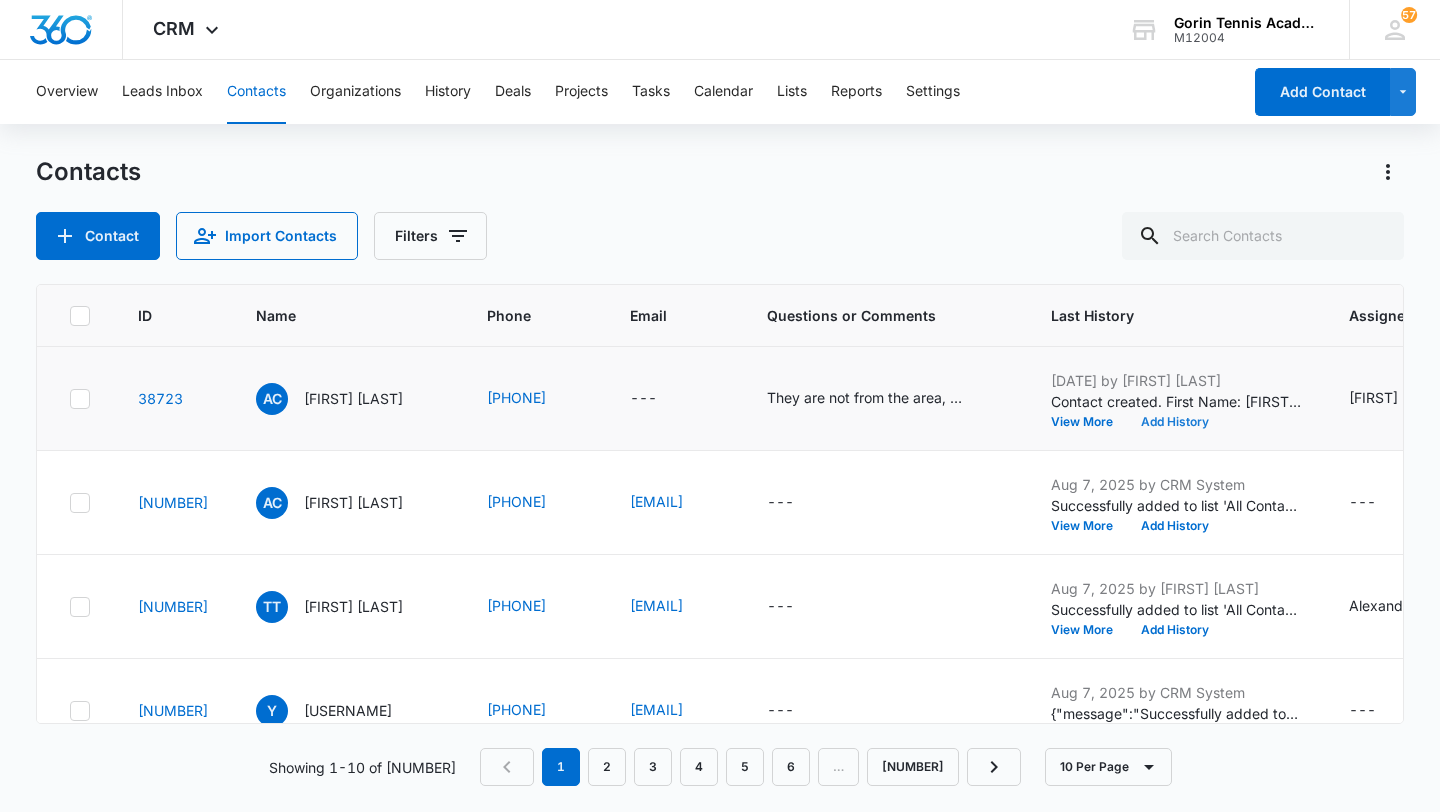 click on "Add History" at bounding box center [1175, 422] 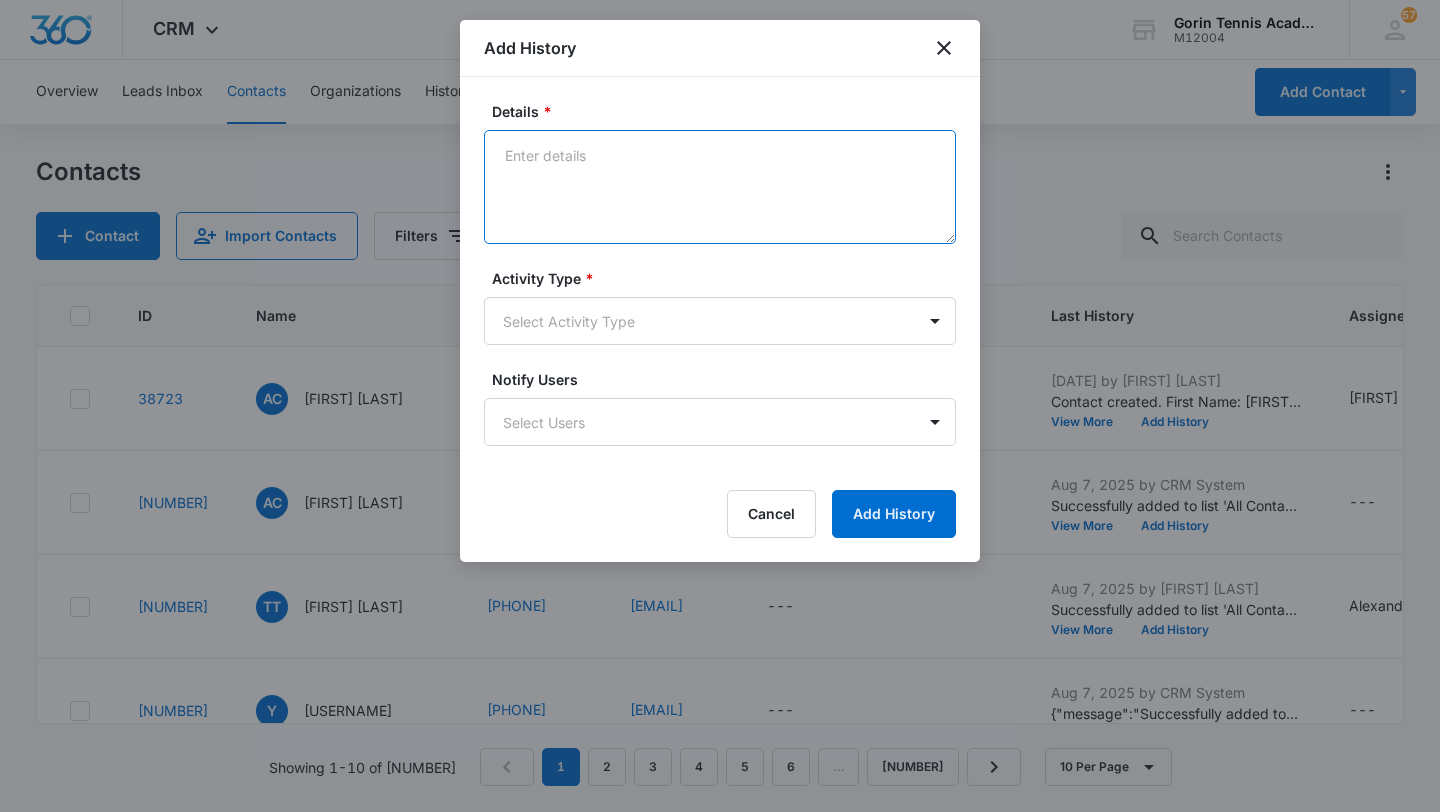 click on "Details *" at bounding box center [720, 187] 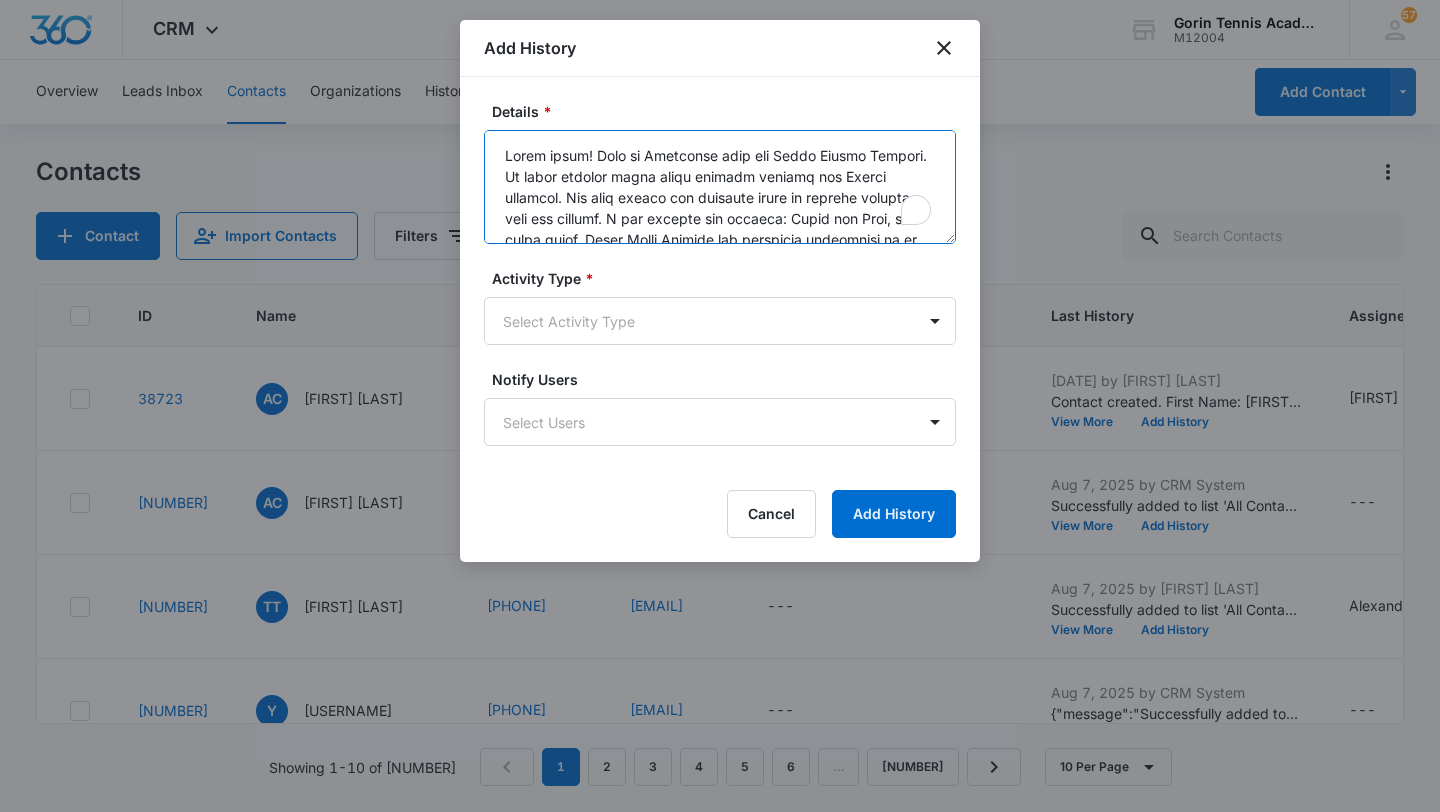 scroll, scrollTop: 530, scrollLeft: 0, axis: vertical 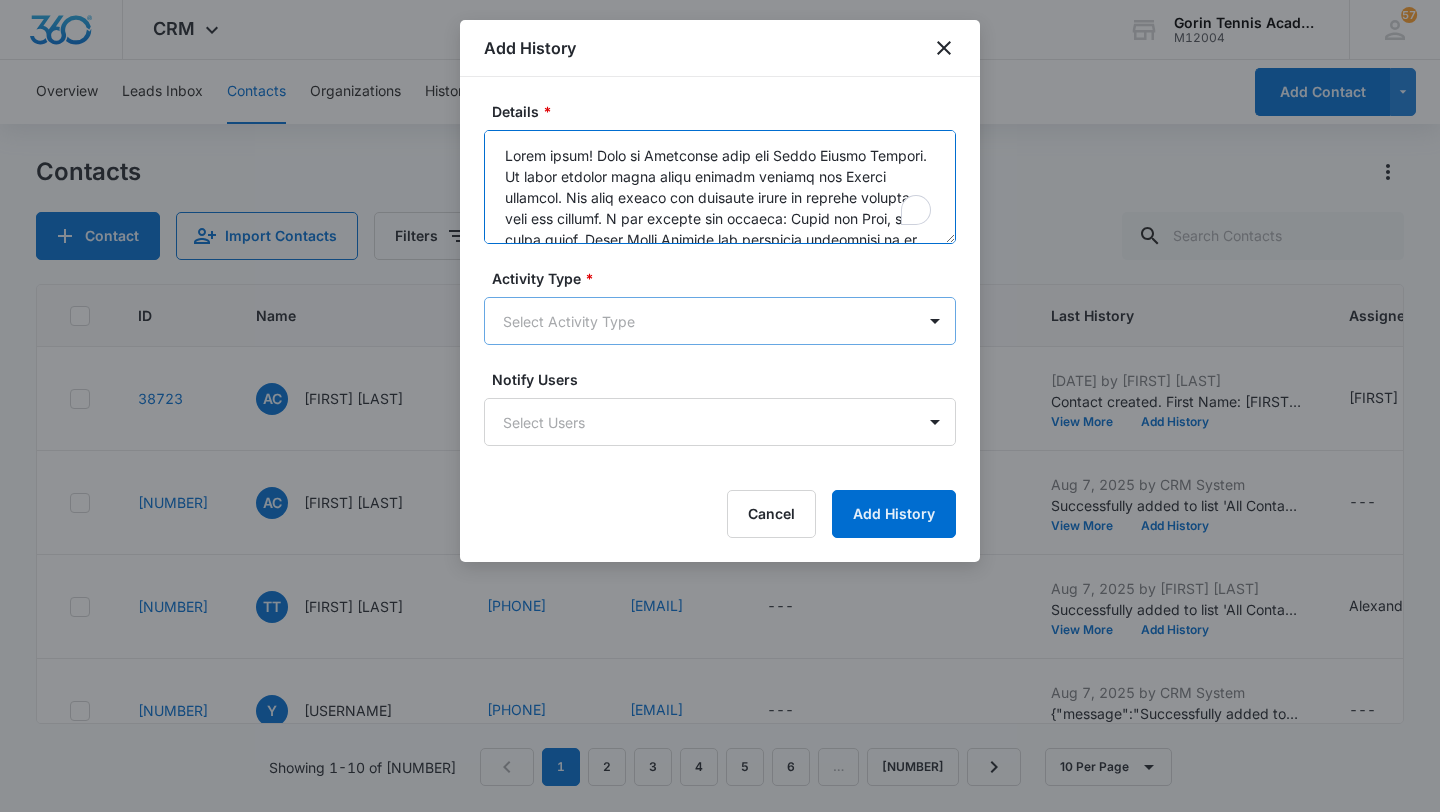 type on "Hello again! This is [FIRST] from the Gorin Tennis Academy. We spoke earlier today about private lessons for [FIRST] tomorrow. The best option for tomorrow would be private lessons with our coaches. I can suggest two coaches: [FIRST] and [FIRST], our guest coach. Coach [FIRST] [LAST] has extensive experience as an assistant coach and hitting partner, having worked with top Russian players including [FIRST] [LAST] (UTR 11, former Russia #1), [FIRST] [LAST] (TOP 10 Russia), and [FIRST] [LAST]. He served as an assistant coach at the [ACADEMY_NAME] ([COACH_NAME] - former ATP #25, Wimbledon 2000 semifinalist), training high-level ATP players such as [FIRST] [LAST] (UTR 13.32, ATP 597), [FIRST] [LAST] (UTR 13.64, ATP 496), and [FIRST] [LAST] (UTR 13.88, ATP 442). [FIRST] also supported [FIRST] [LAST] (UTR 13.36, ATP 791) at several Futures tournaments in the US. He has been officially accredited as an assistant coach at three Grand Slam events: Wimbledon 2024 (with [FIRST] [LAST]" 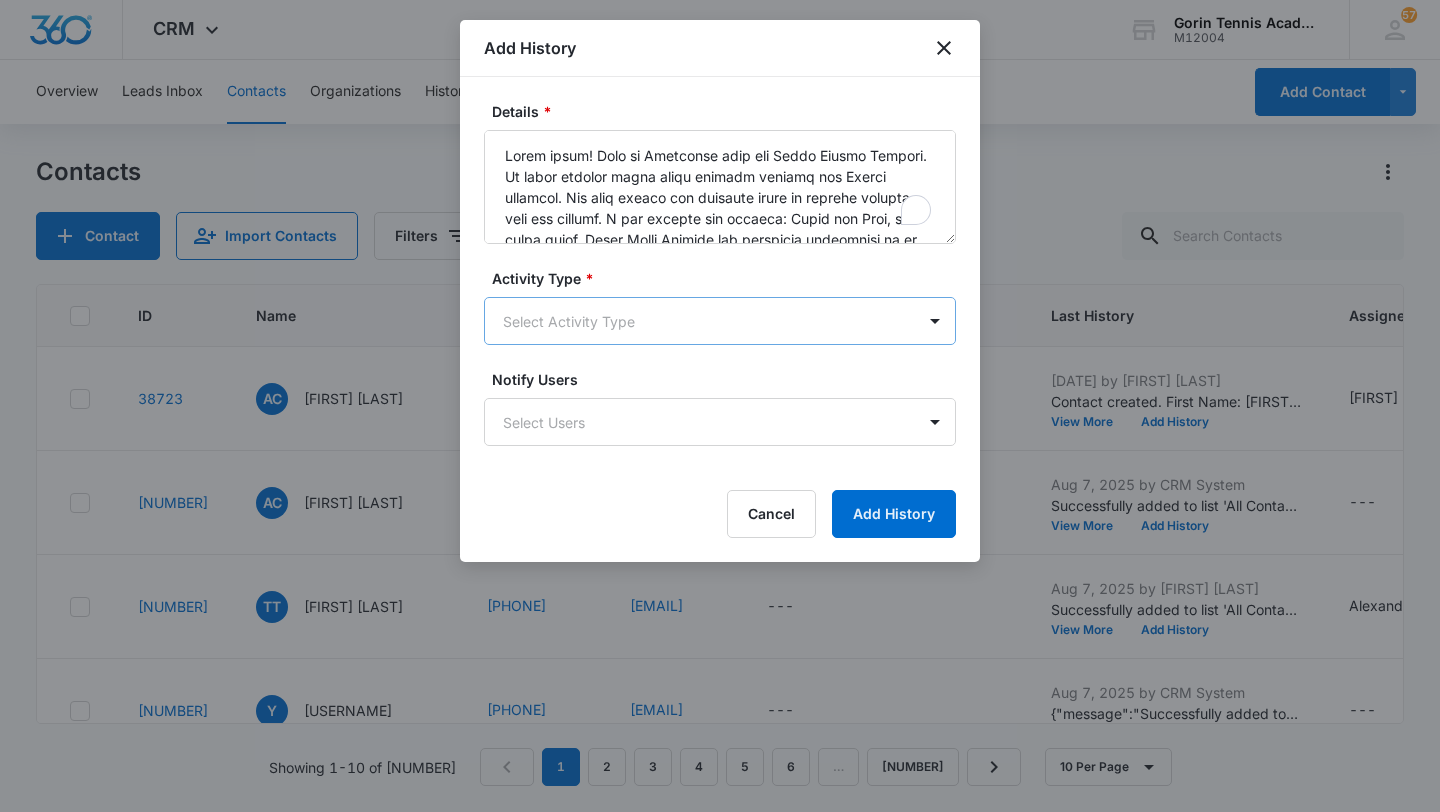 click on "CRM Apps Reputation Websites Forms CRM Email Social Shop Payments POS Content Ads Intelligence Files Brand Settings Gorin Tennis Academy M12004 Your Accounts View All 57 EV [FIRST] [LAST] [EMAIL] My Profile 57 Notifications Support Logout Terms & Conditions   •   Privacy Policy Overview Leads Inbox Contacts Organizations History Deals Projects Tasks Calendar Lists Reports Settings Add Contact Contacts Contact Import Contacts Filters ID Name Phone Email Questions or Comments Last History Assigned To Type Status Address Camp Interest Origin Location Mobile Phone Home Phone Work Phone 38723 AC [FIRST] [LAST] [PHONE] --- They are not from the area, but [FIRST] has a match on Saturday morning, so they are looking for a private lesson on Friday before 5-6 p.m. [FIRST] is 13 yo and has a UTR of ~7.50. Aug 7, 2025 by [FIRST] [LAST] View More Add History [FIRST] [LAST] Private Lessons, [CITY]/West Valley College Lead, Require Follow Up --- --- --- --- --- --- --- 38722 AC --- --- TT" at bounding box center (720, 406) 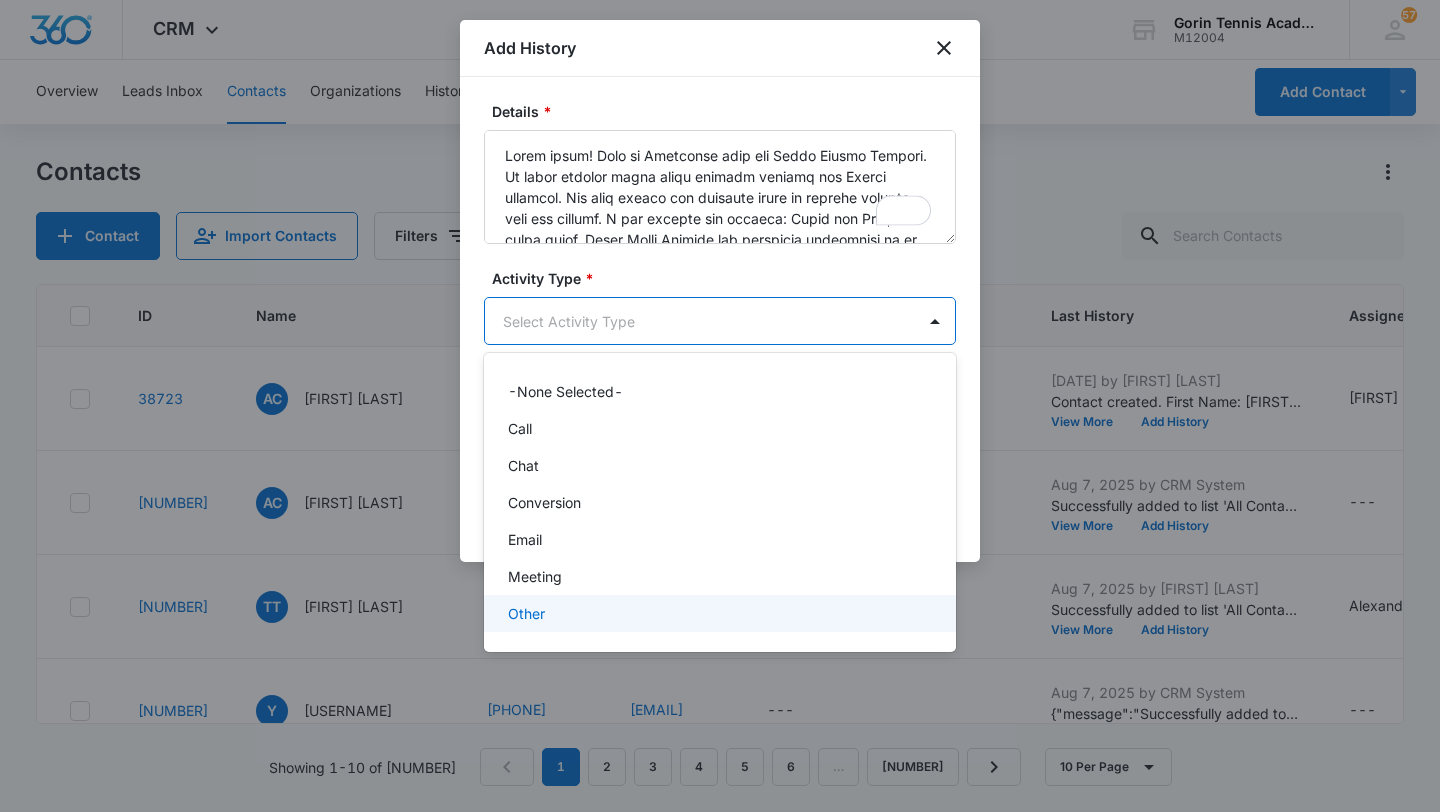 click on "Other" at bounding box center (720, 613) 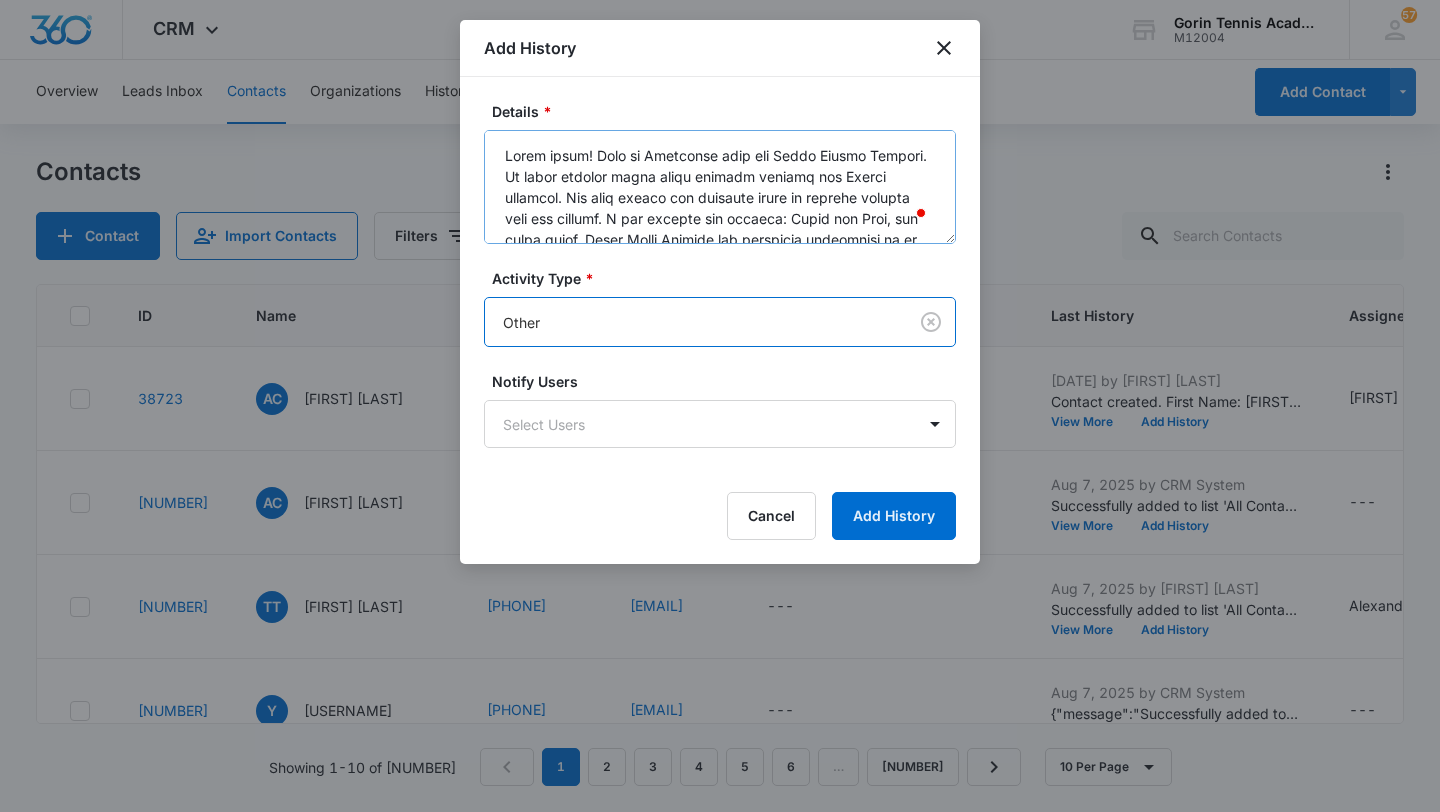 scroll, scrollTop: 134, scrollLeft: 0, axis: vertical 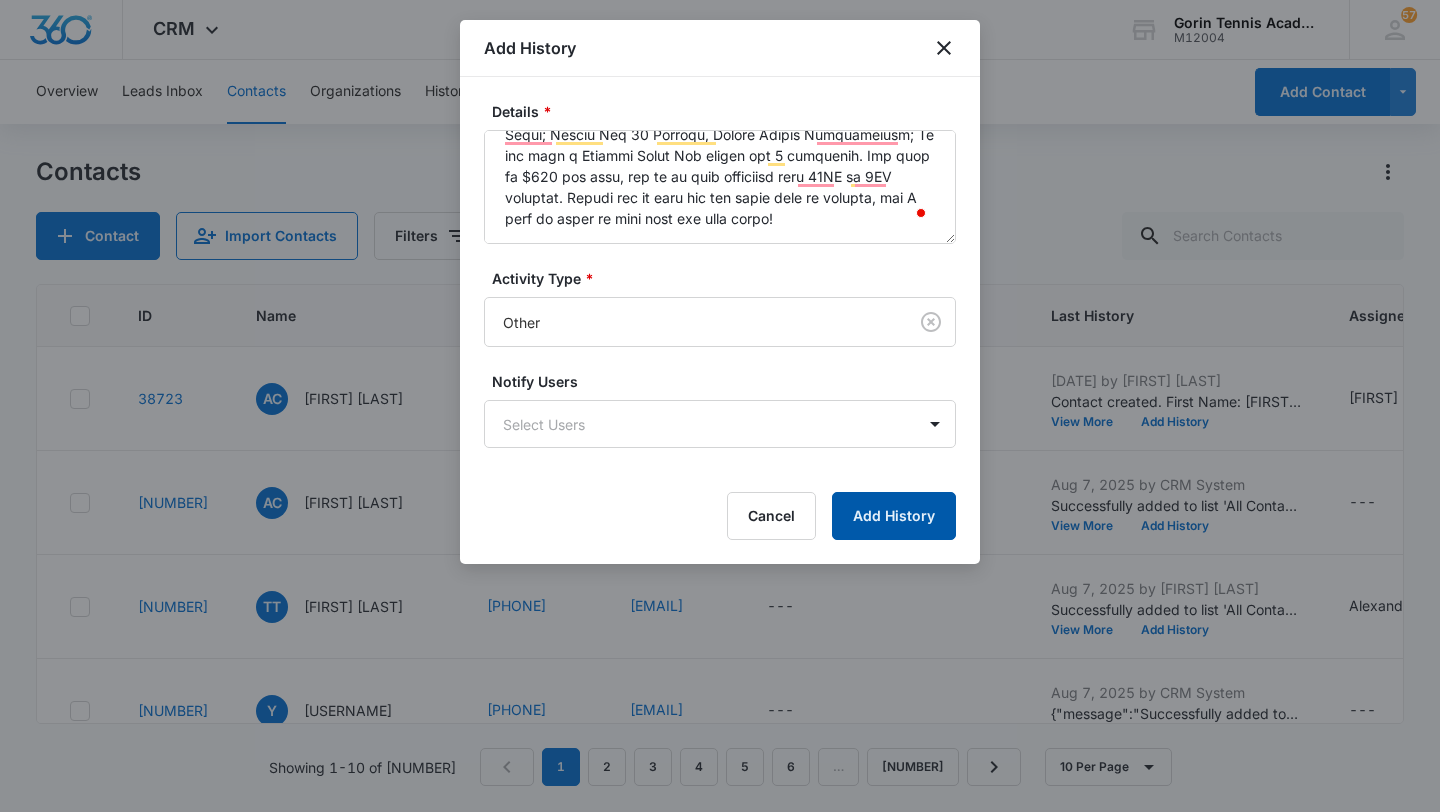 click on "Add History" at bounding box center [894, 516] 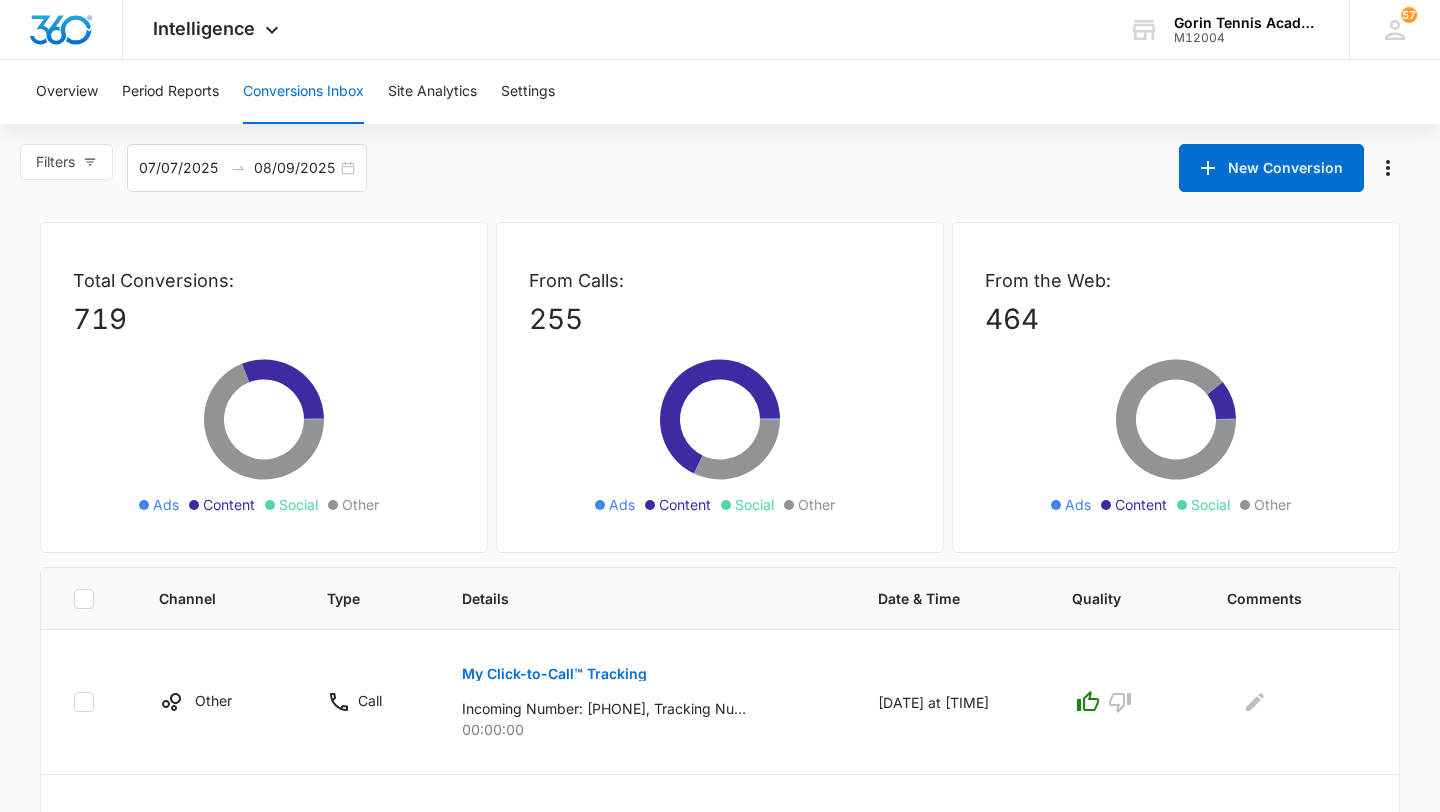 scroll, scrollTop: 0, scrollLeft: 0, axis: both 